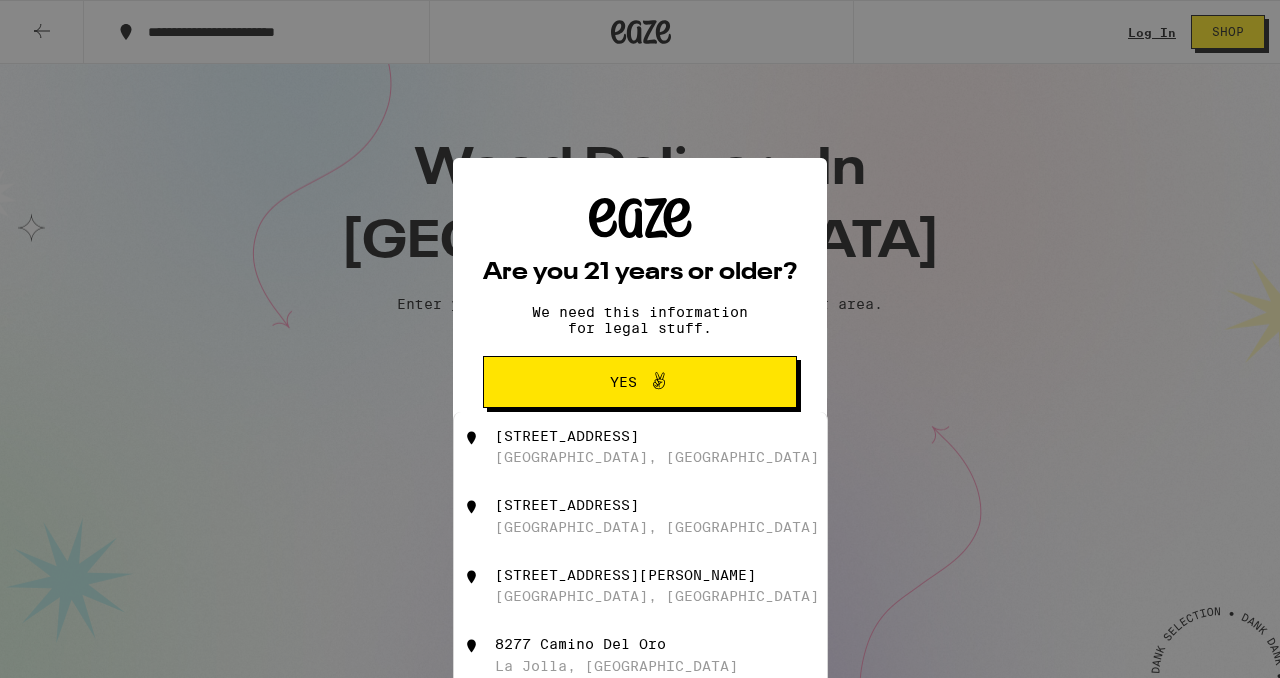 scroll, scrollTop: 0, scrollLeft: 0, axis: both 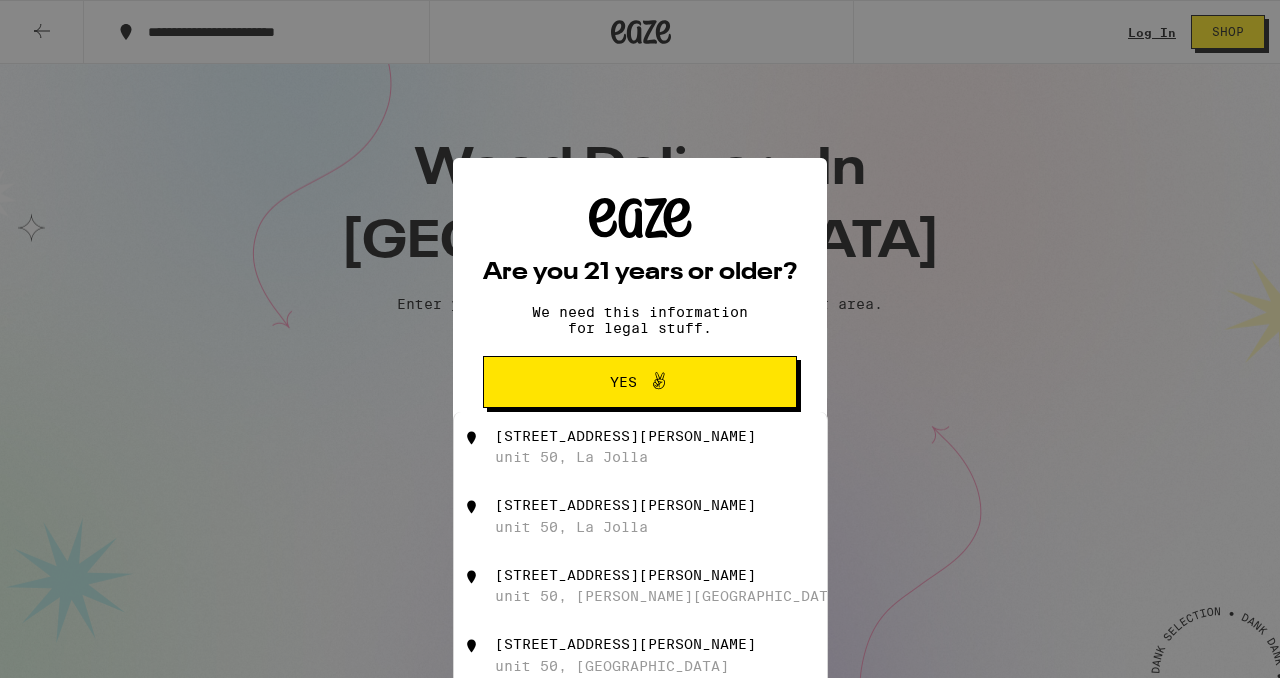click on "unit 50, La Jolla" at bounding box center (571, 457) 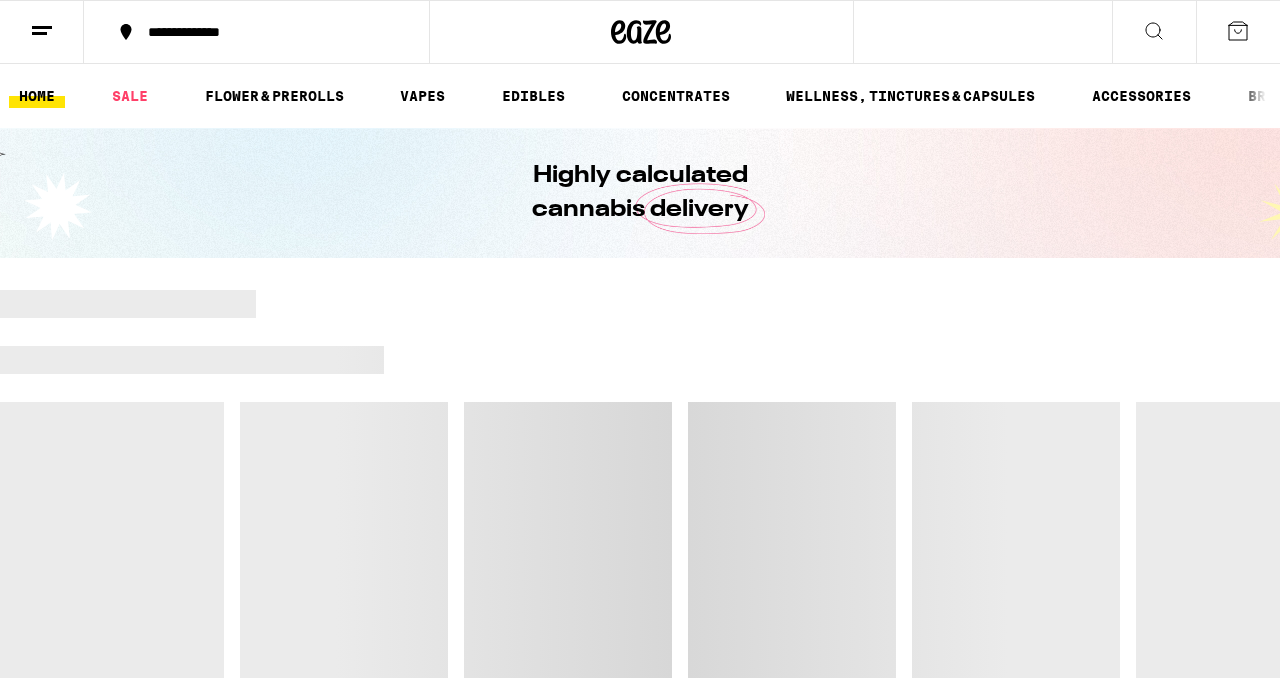 scroll, scrollTop: 0, scrollLeft: 0, axis: both 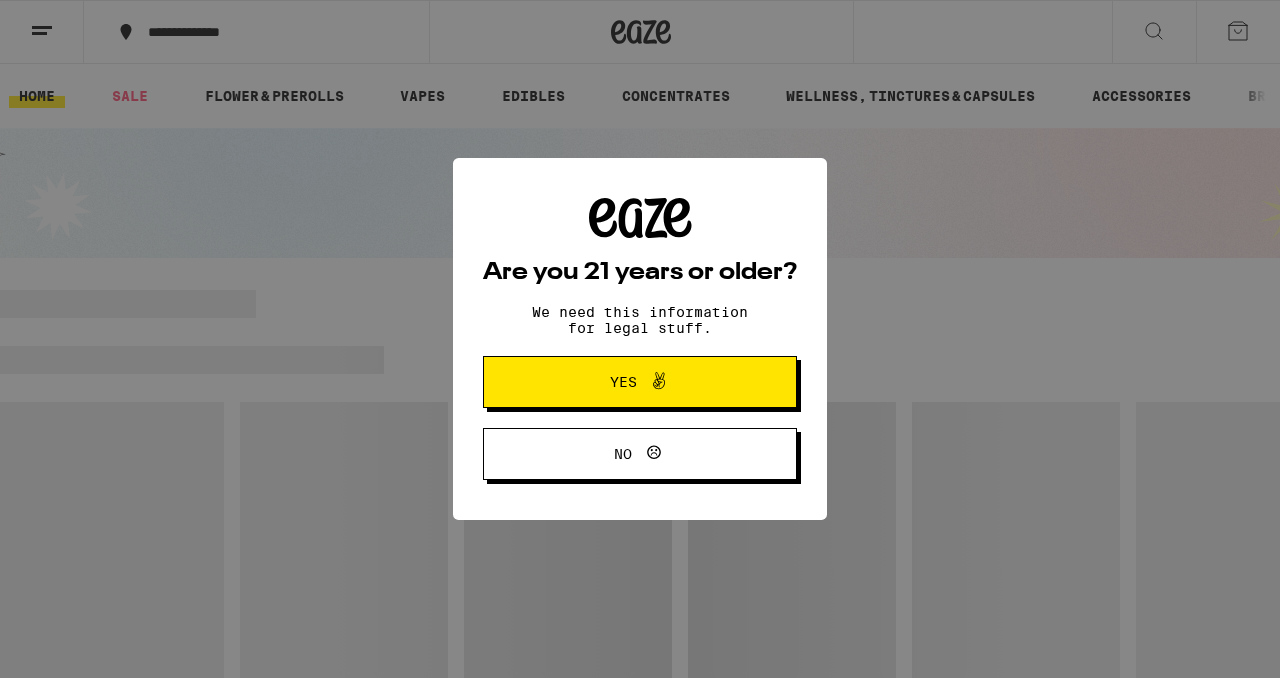 click on "Yes" at bounding box center (623, 382) 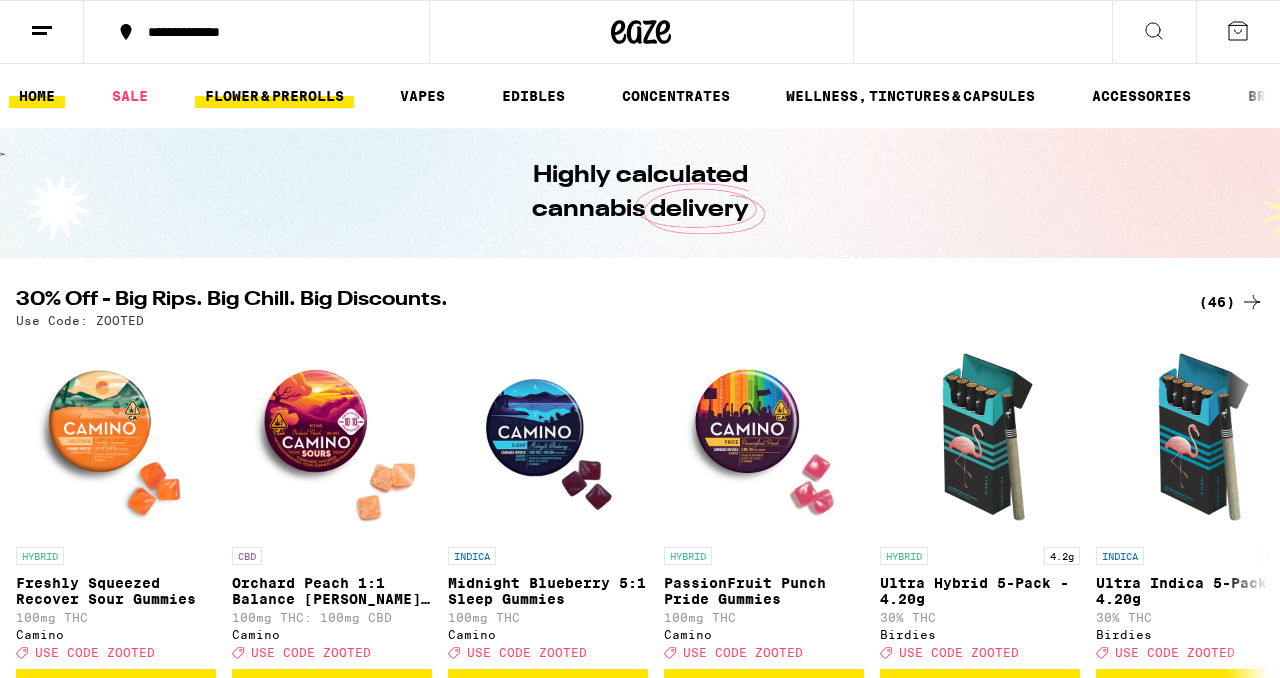 click on "FLOWER & PREROLLS" at bounding box center [274, 96] 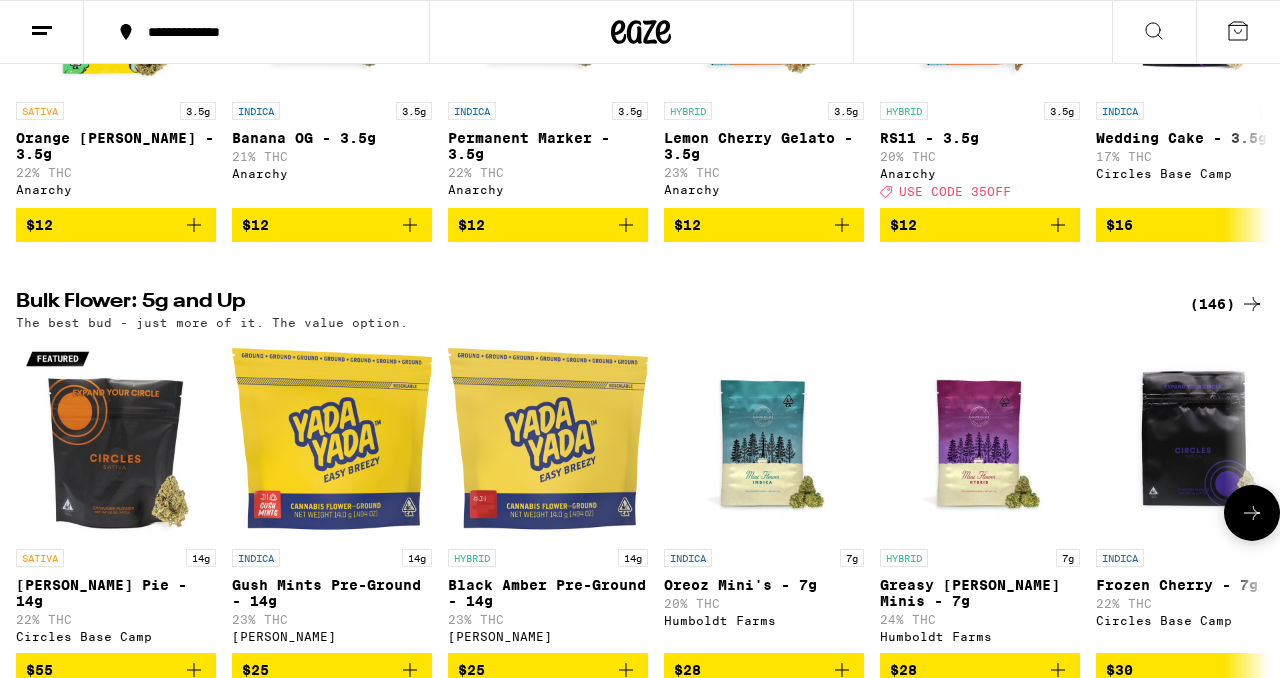 scroll, scrollTop: 0, scrollLeft: 0, axis: both 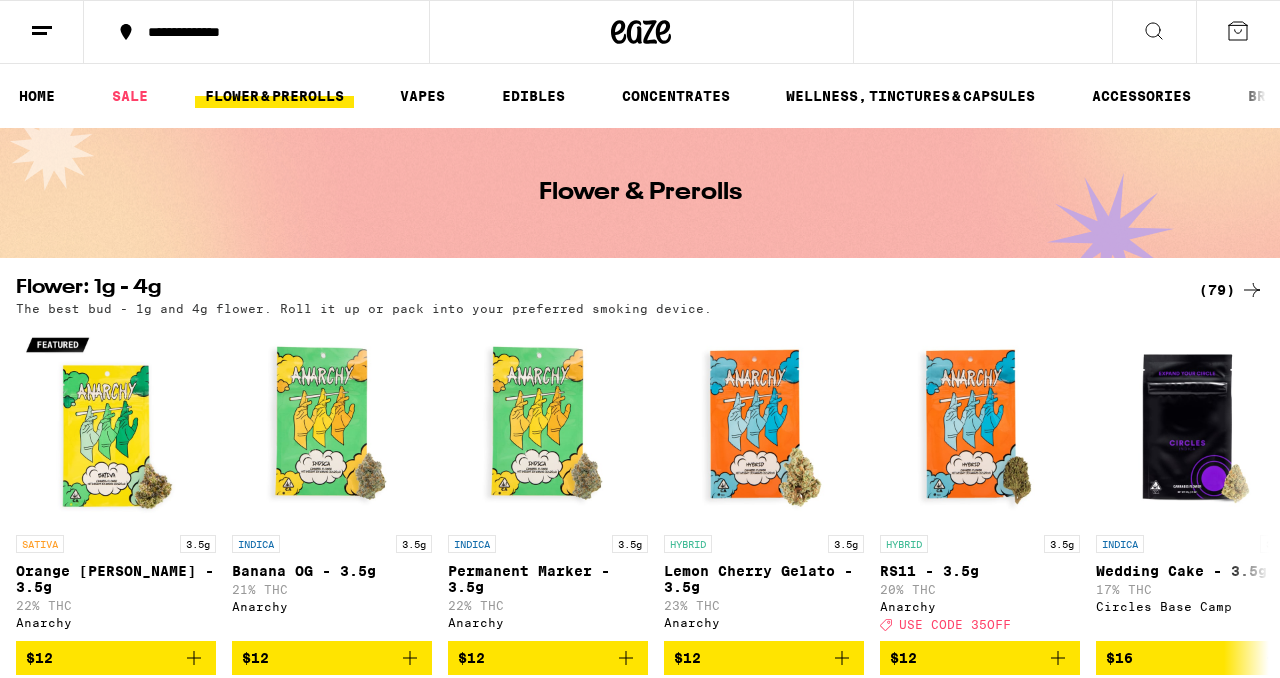 click 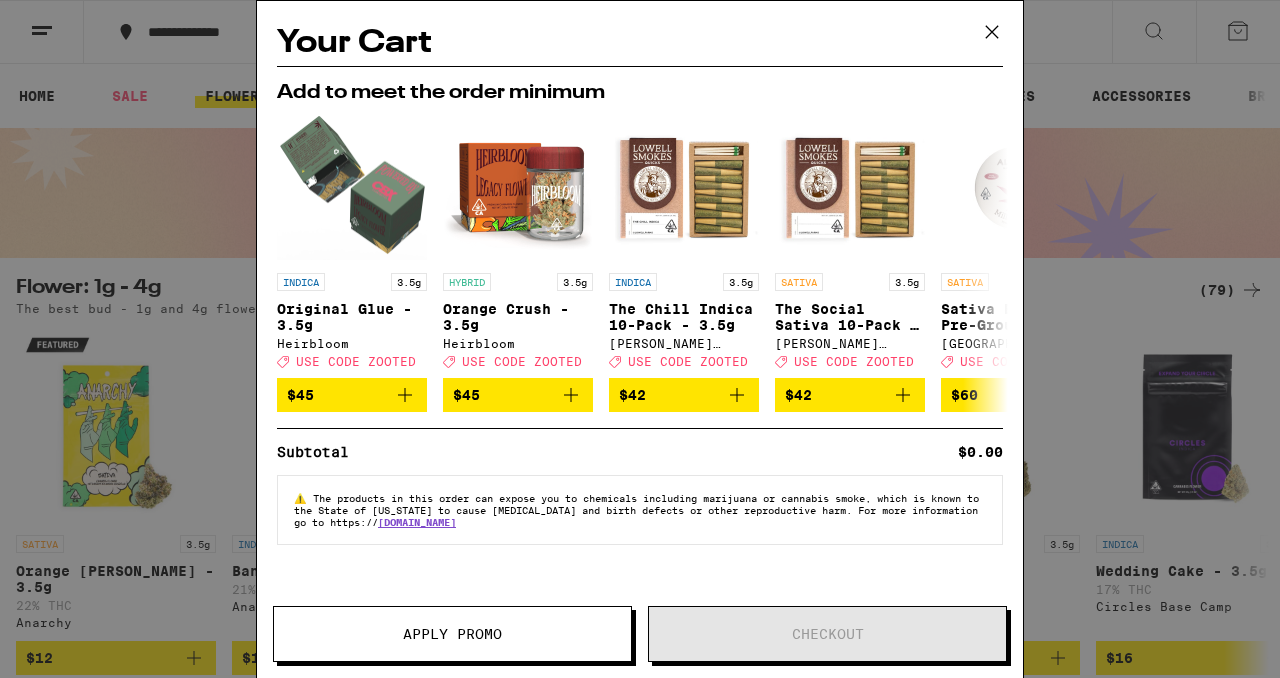 click 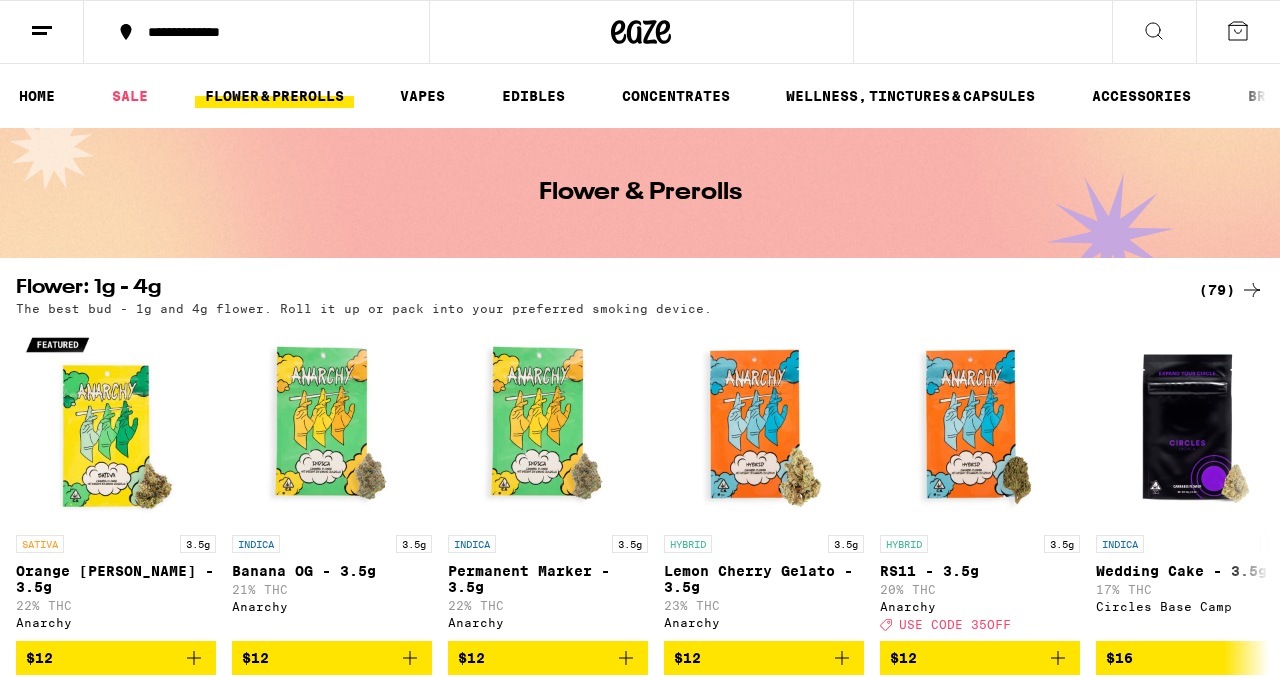click 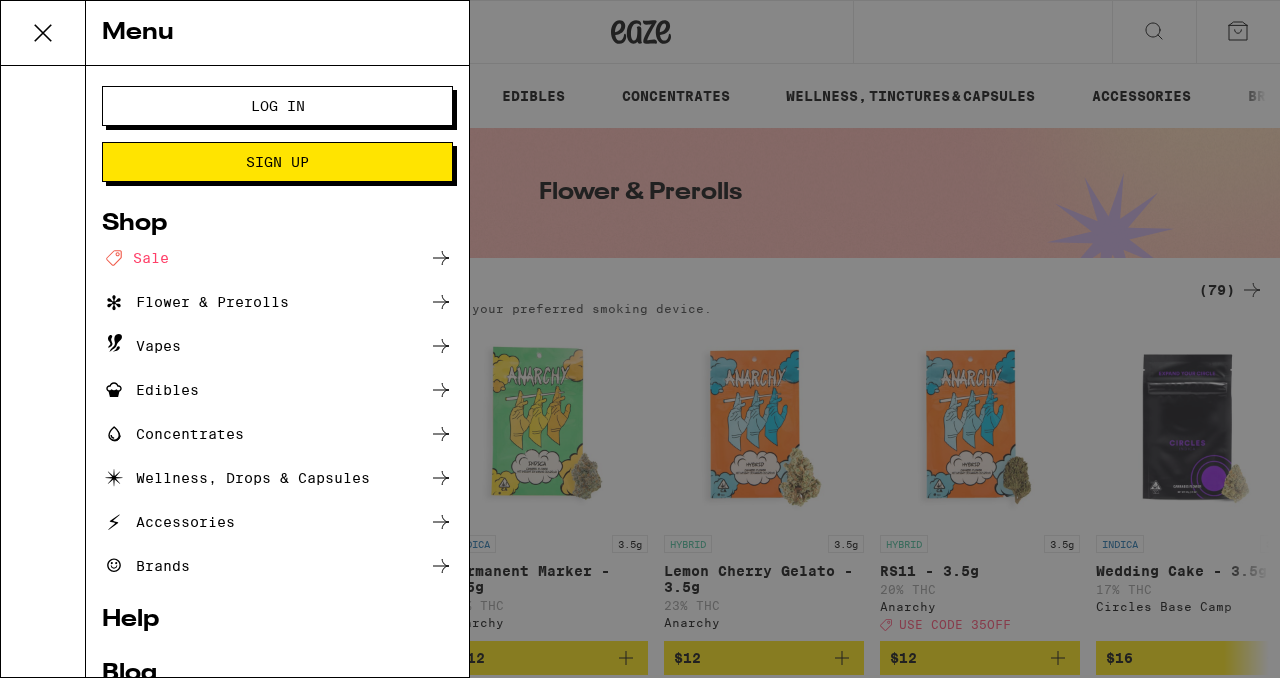 scroll, scrollTop: 15, scrollLeft: 0, axis: vertical 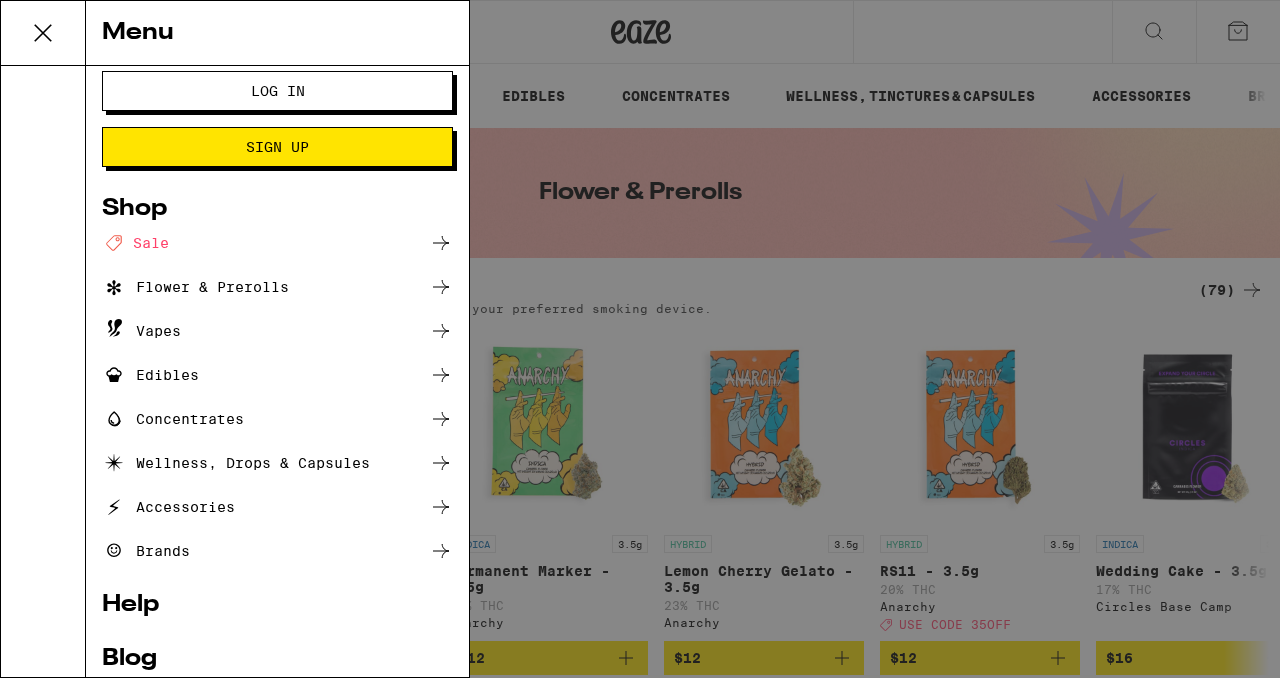 click on "Log In" at bounding box center (278, 91) 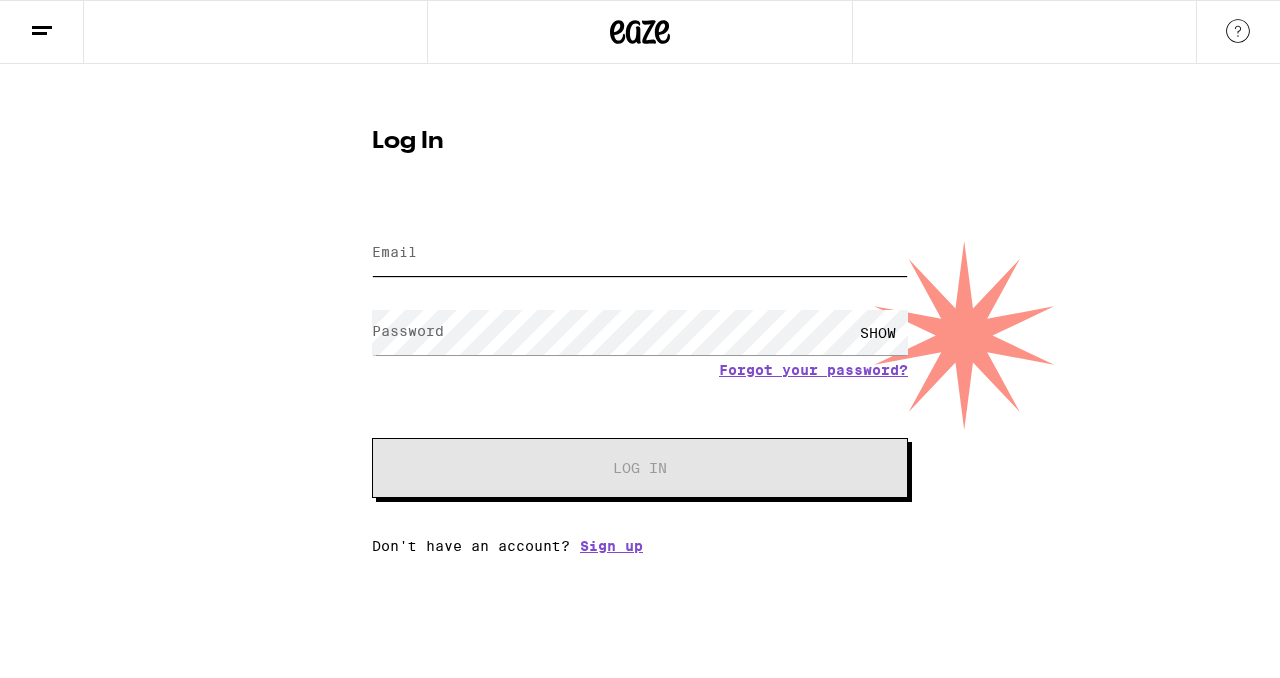 click on "Email" at bounding box center [640, 253] 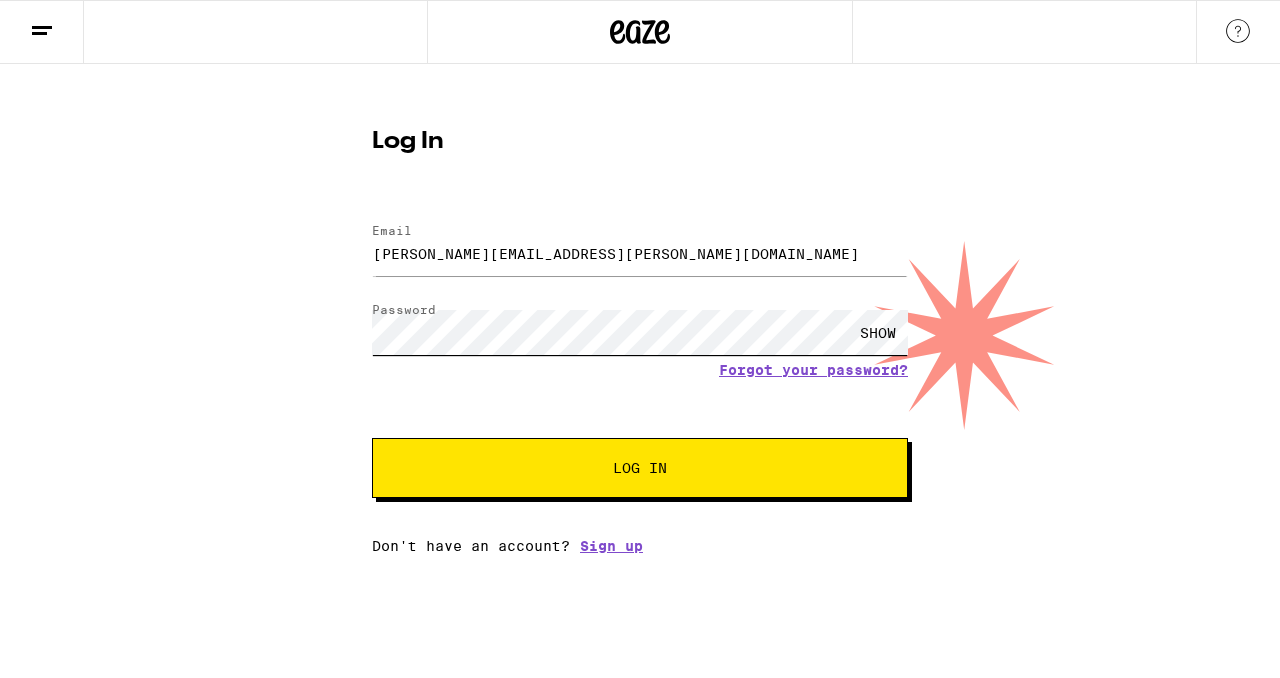 click on "Log In" at bounding box center (640, 468) 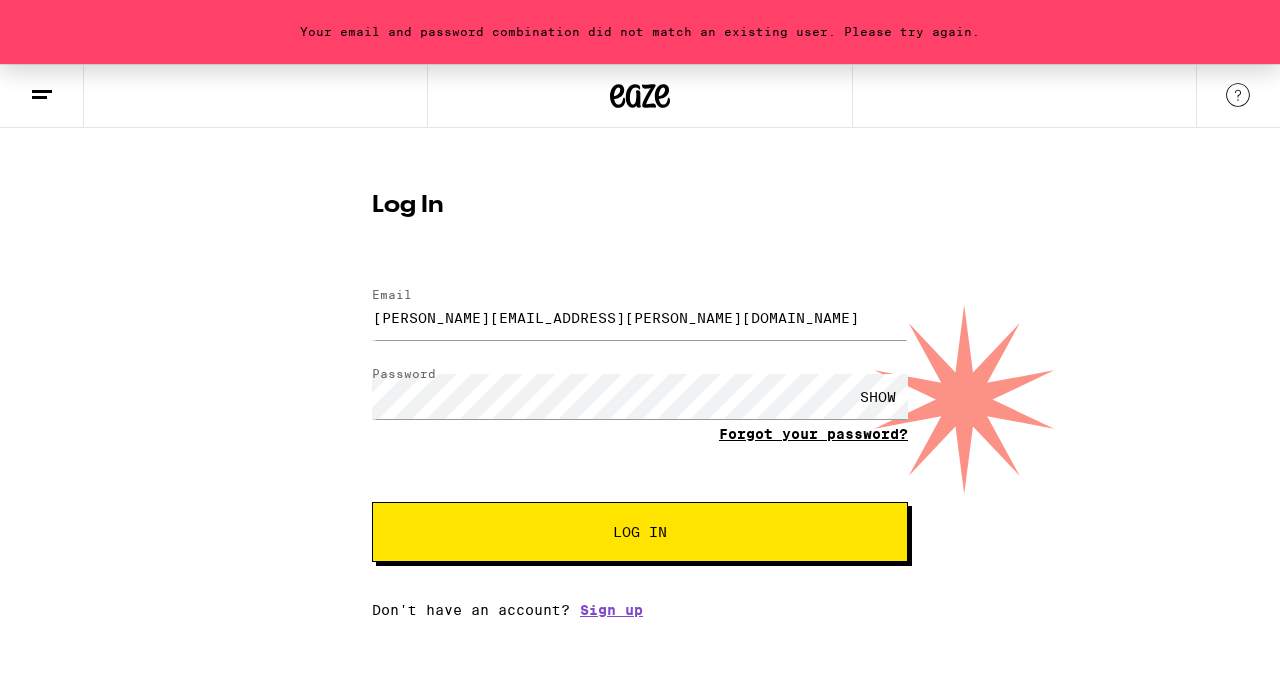 click on "Forgot your password?" at bounding box center [813, 434] 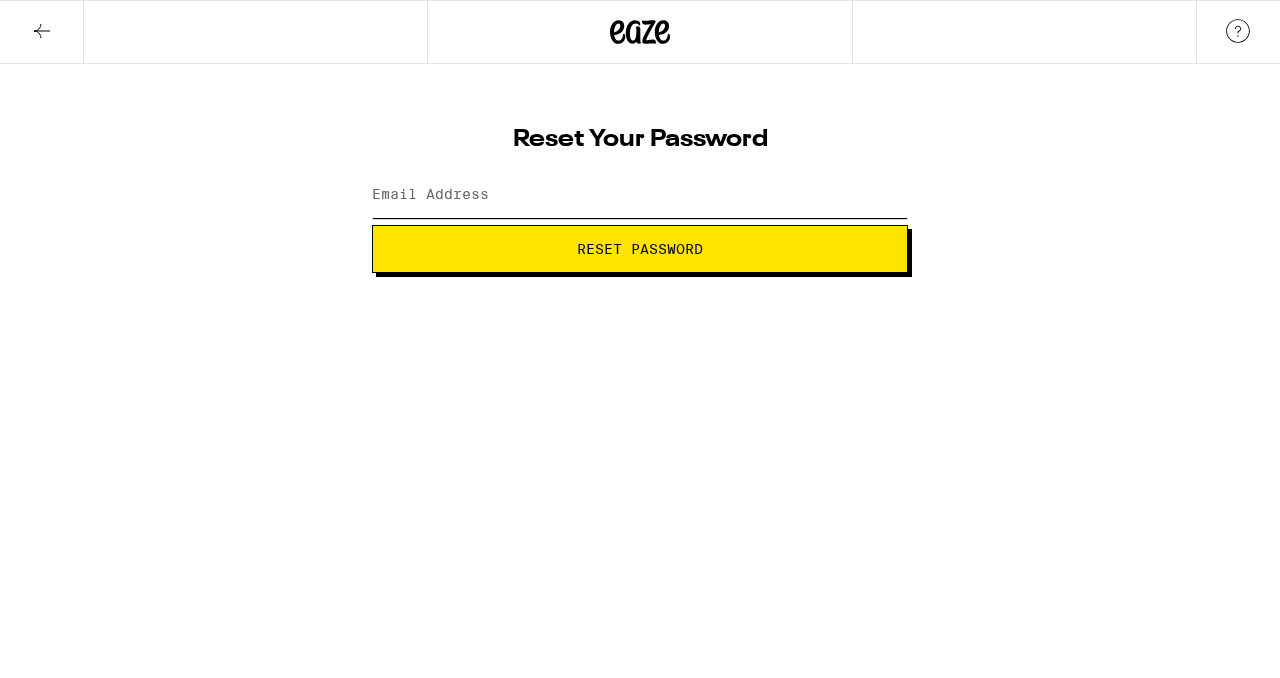 click on "Email Address" at bounding box center (640, 195) 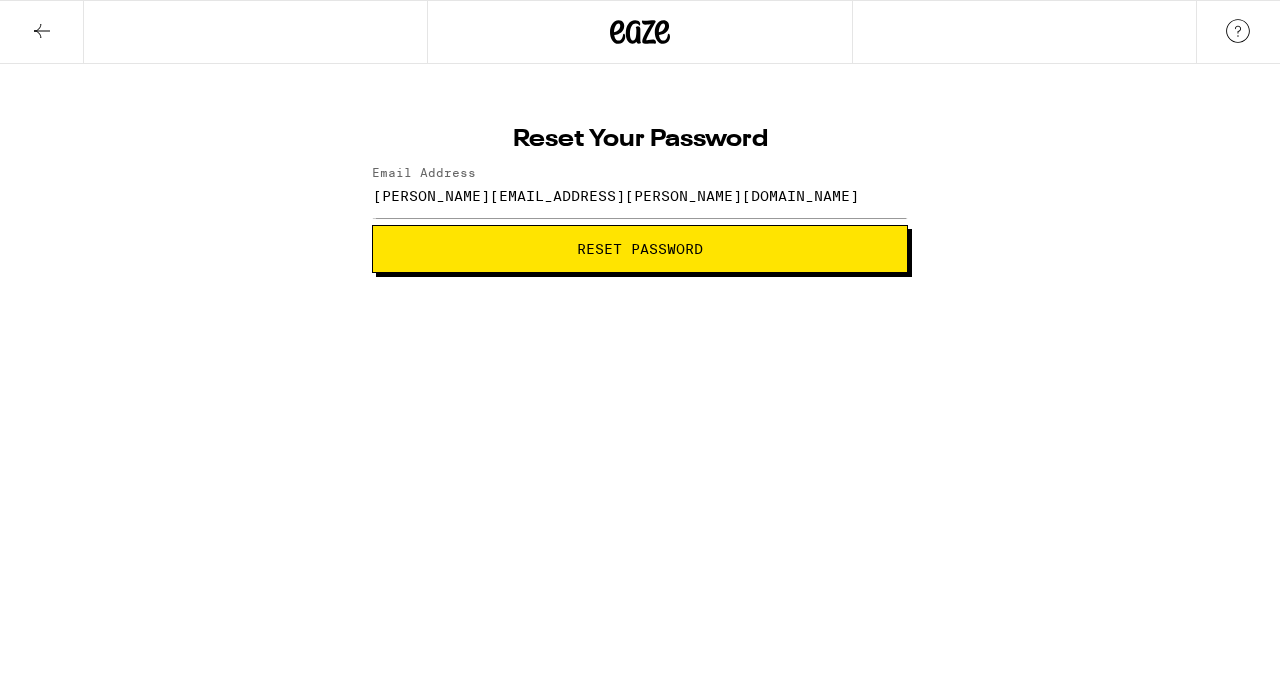 click on "Reset Password" at bounding box center (640, 249) 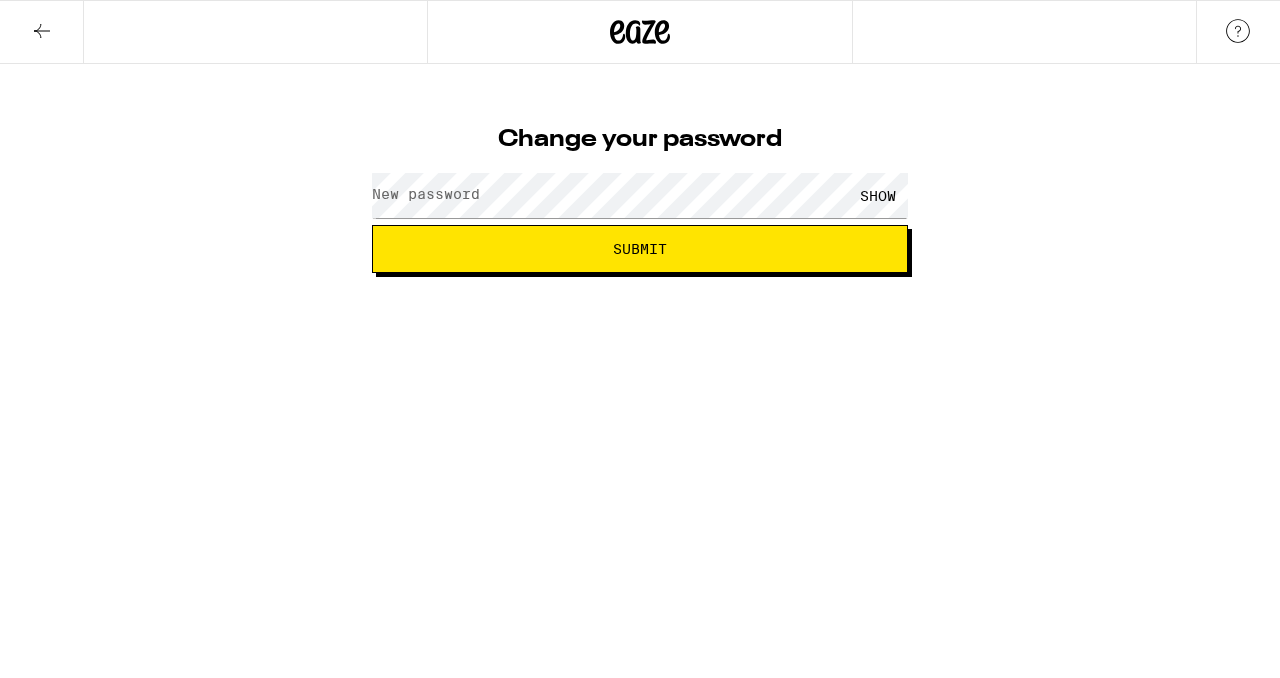 scroll, scrollTop: 0, scrollLeft: 0, axis: both 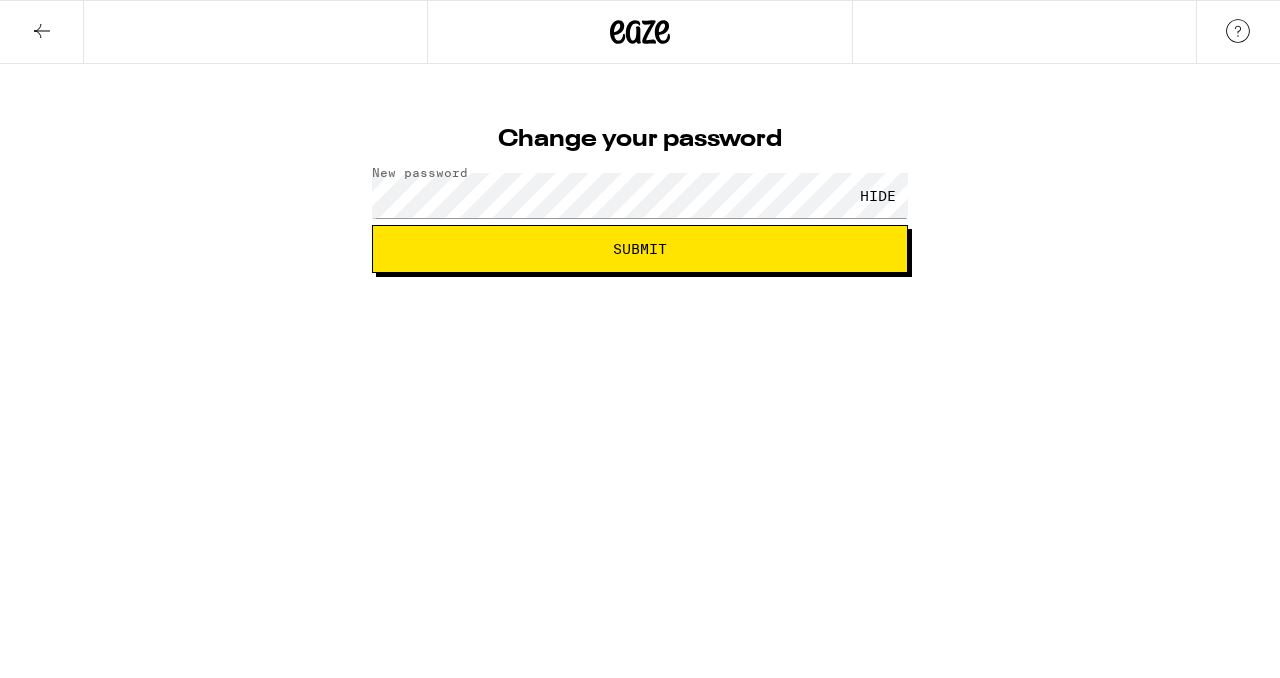 click on "Submit" at bounding box center [640, 249] 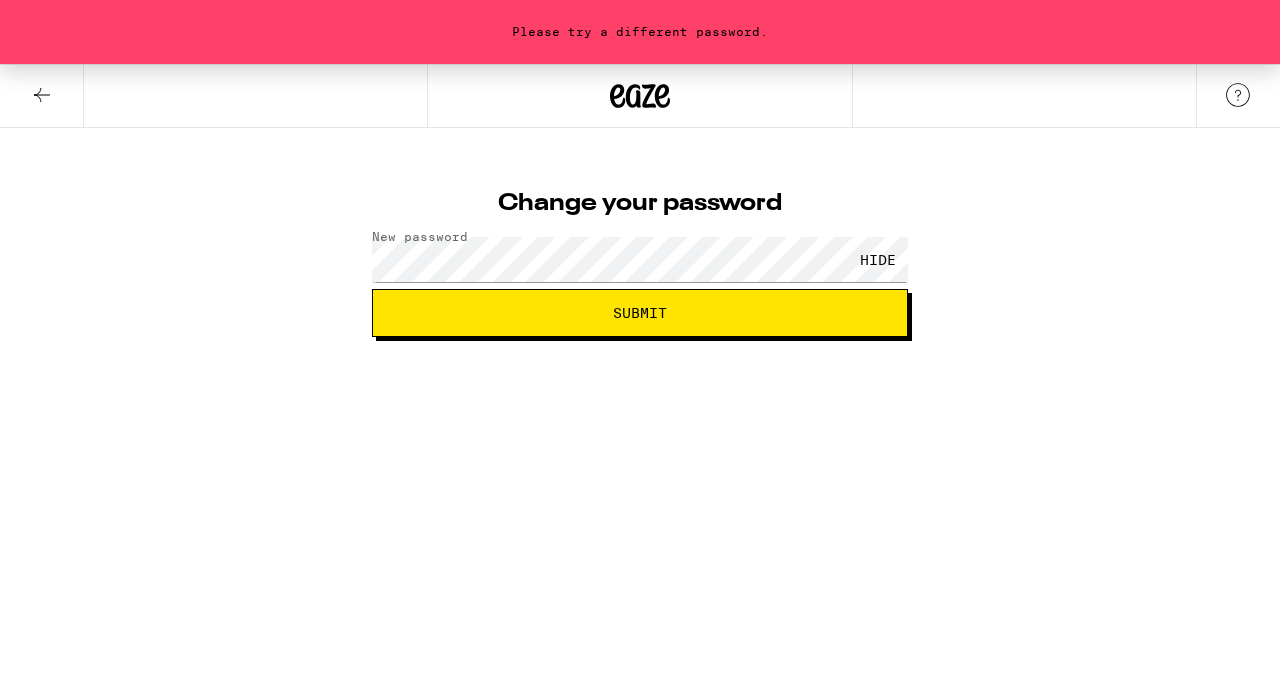 click on "Submit" at bounding box center [640, 313] 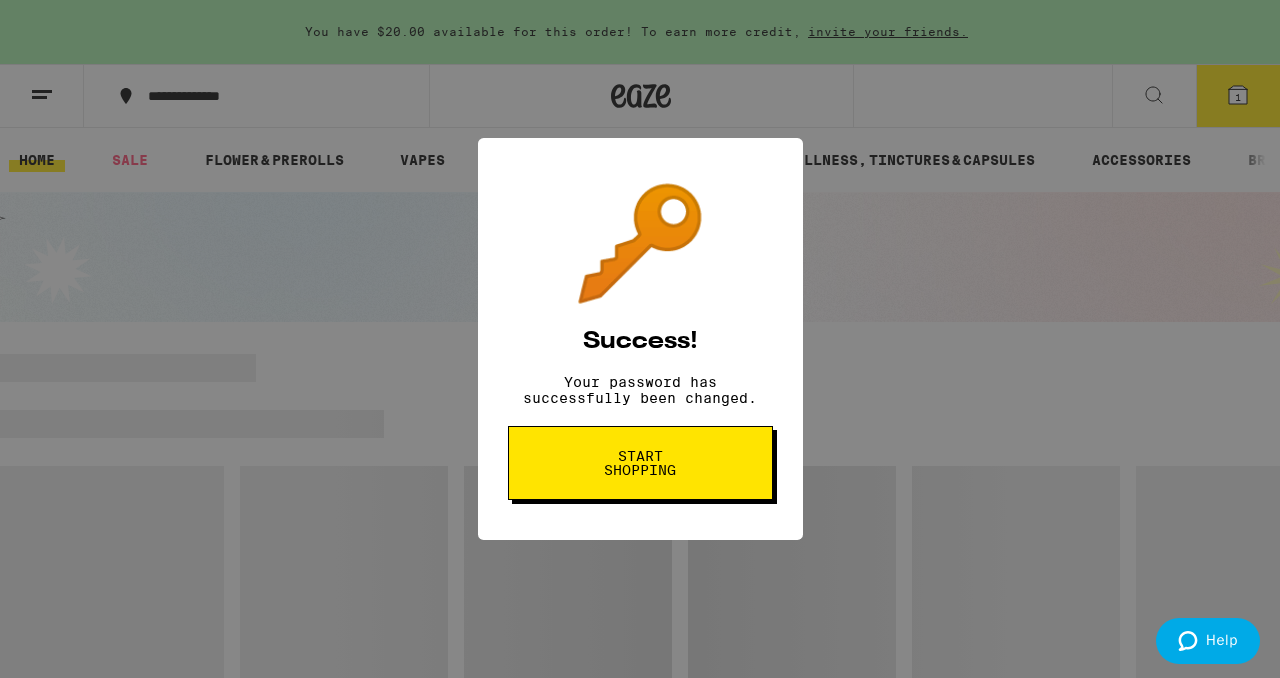 scroll, scrollTop: 0, scrollLeft: 0, axis: both 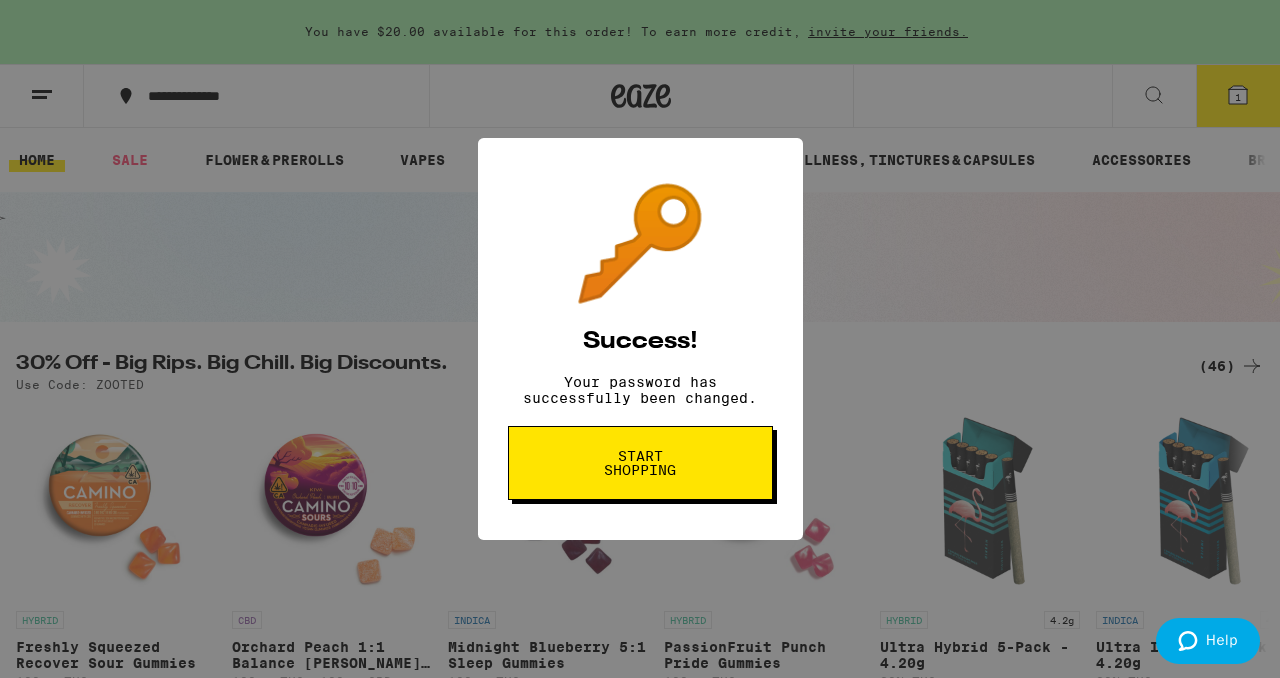 click on "Start shopping" at bounding box center (640, 463) 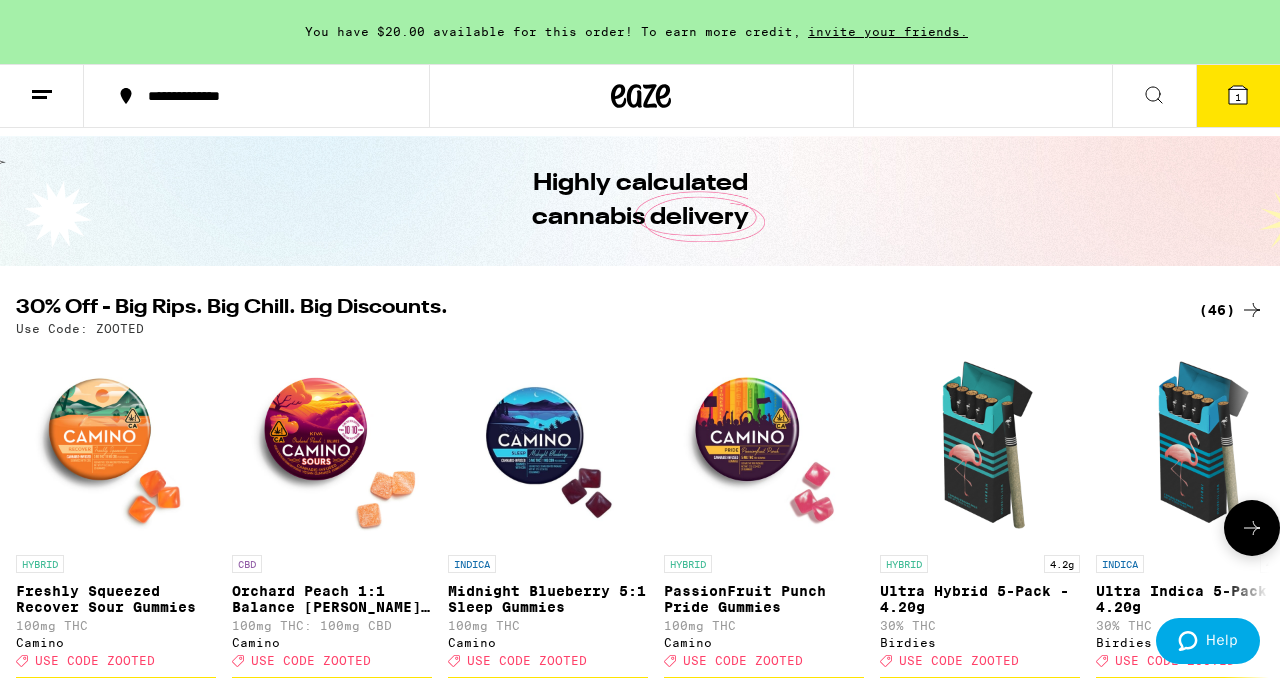 scroll, scrollTop: 0, scrollLeft: 0, axis: both 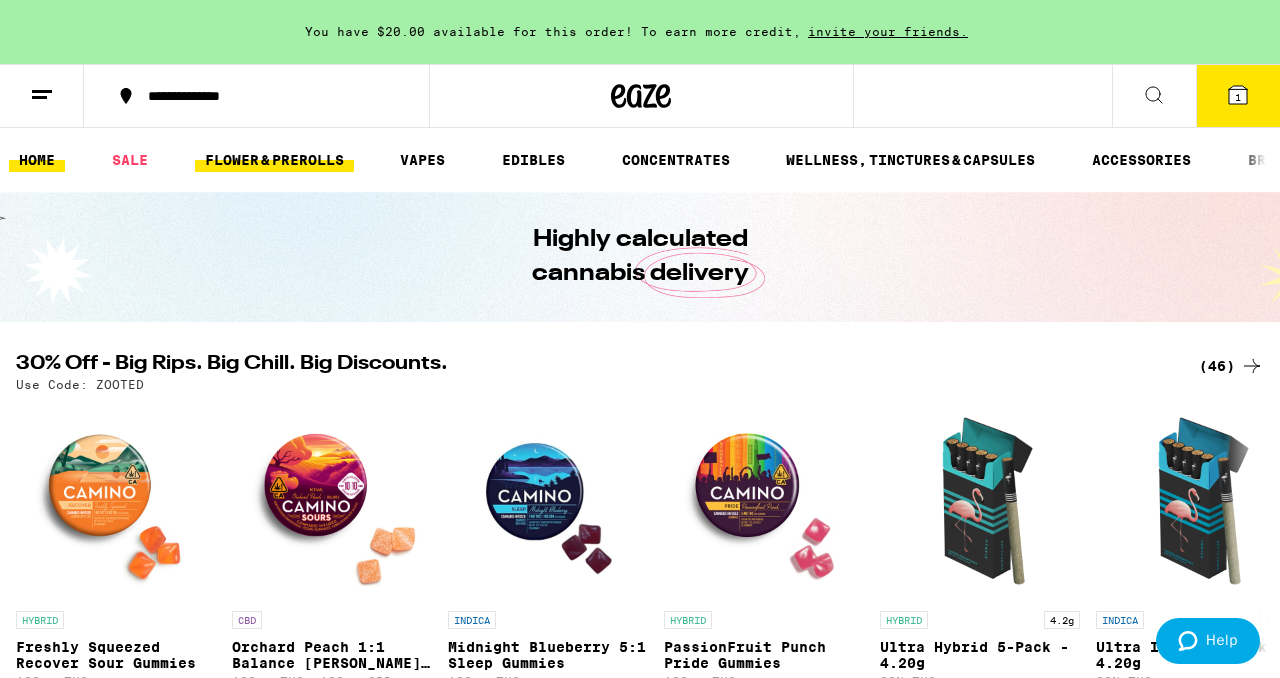 click on "FLOWER & PREROLLS" at bounding box center [274, 160] 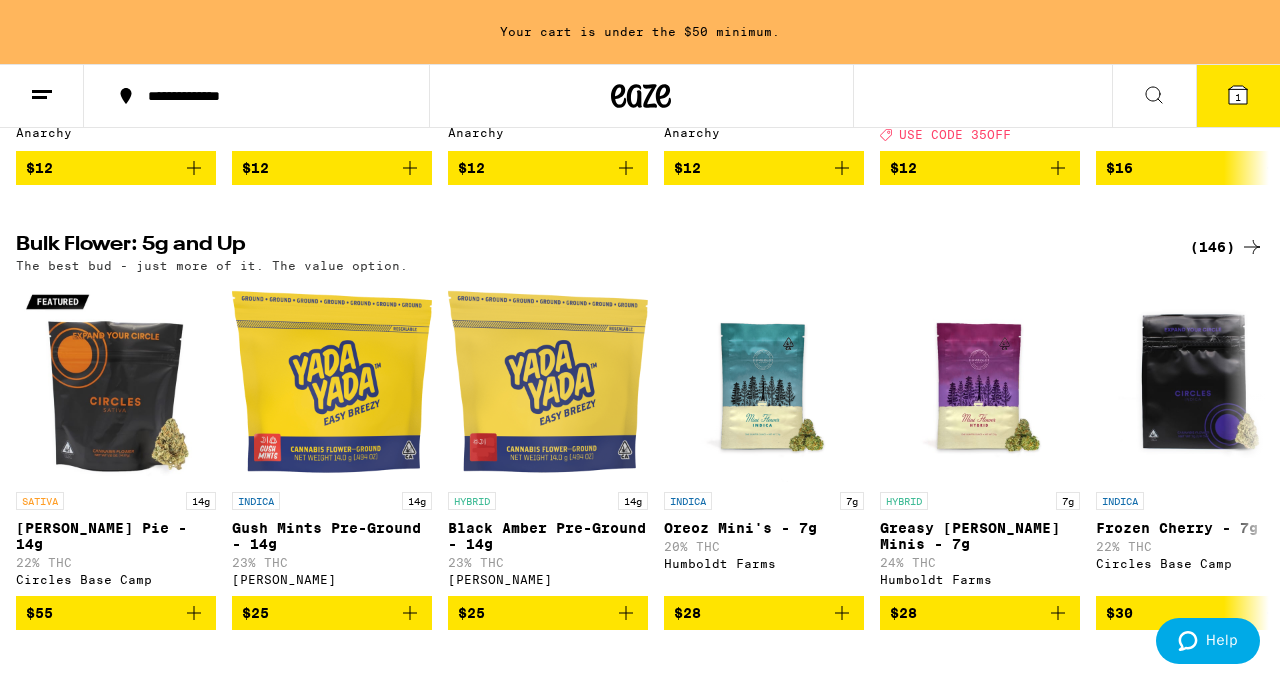 scroll, scrollTop: 0, scrollLeft: 0, axis: both 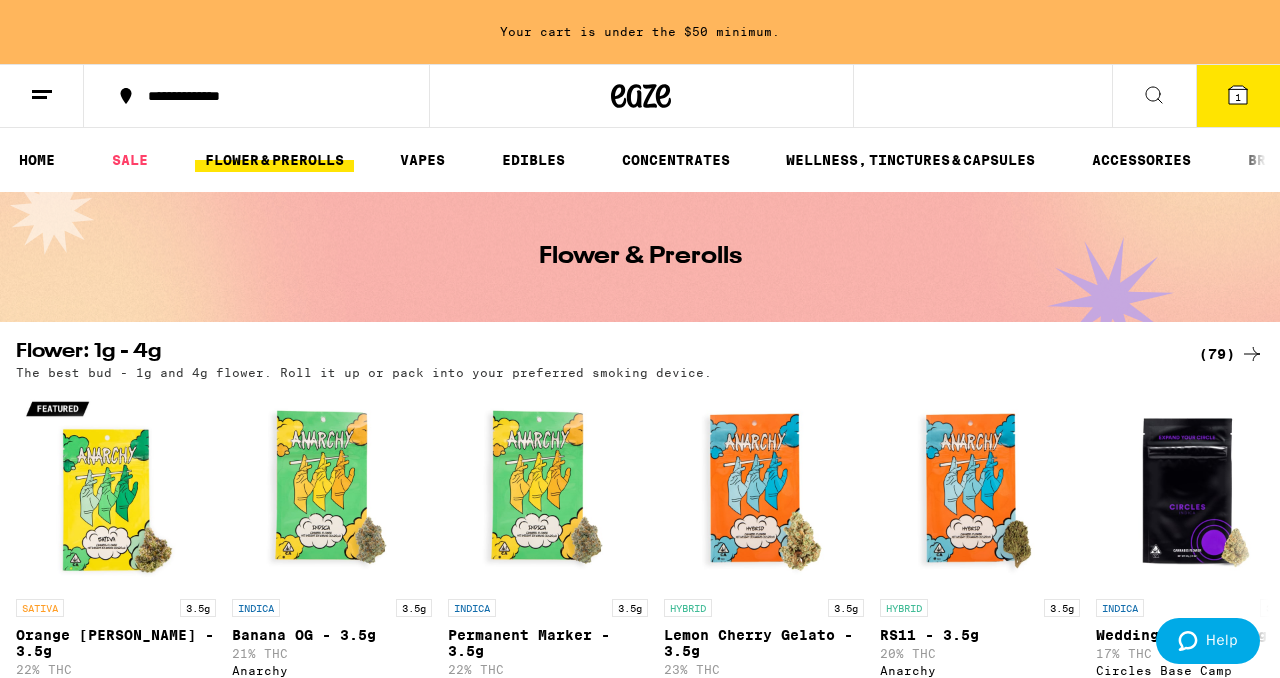 click 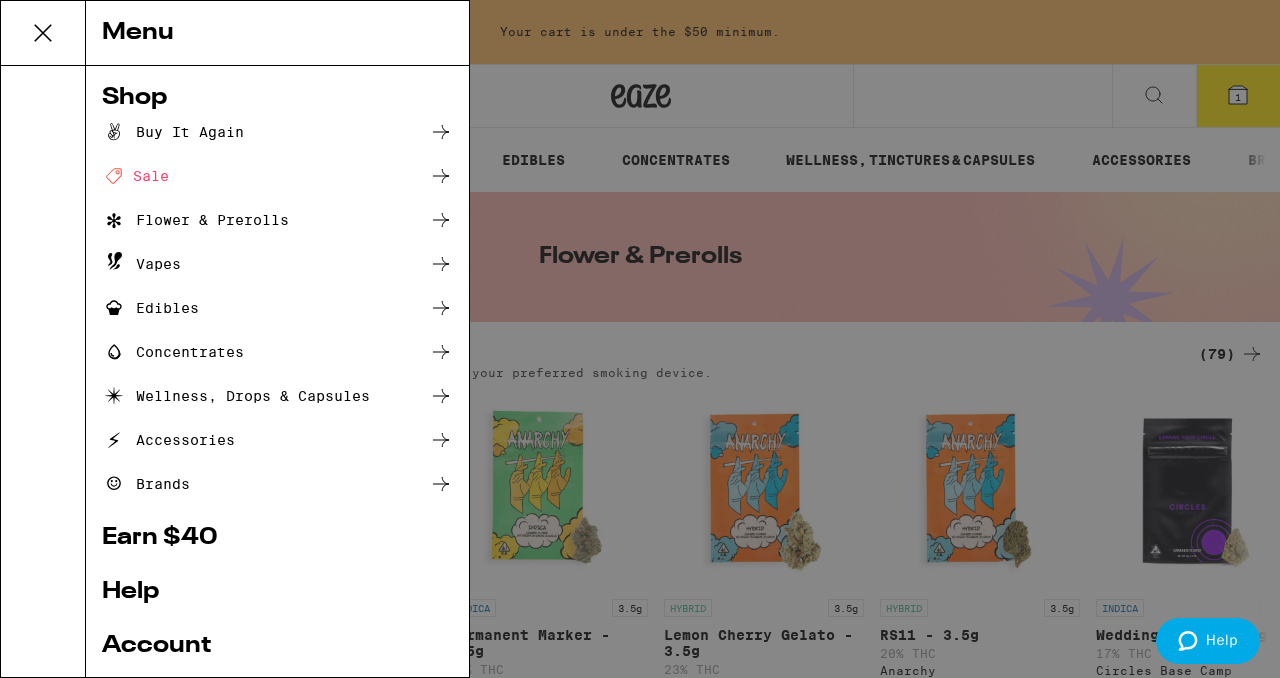 click on "Flower & Prerolls" at bounding box center [277, 220] 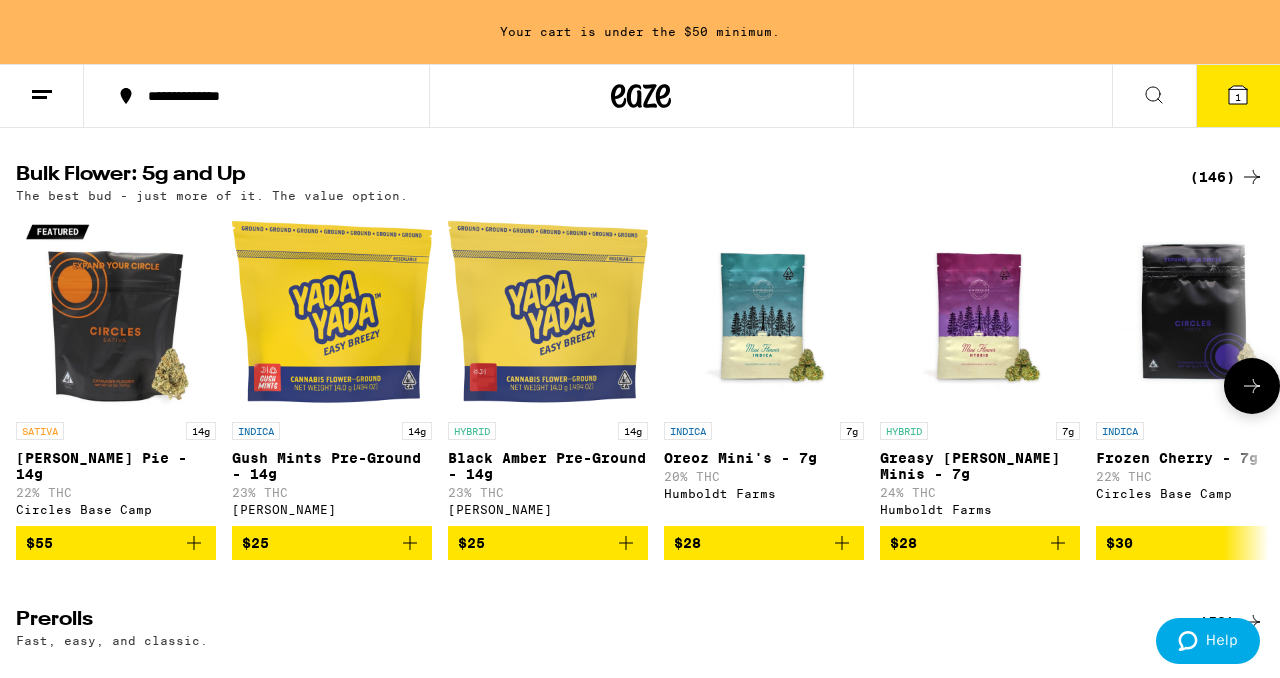 scroll, scrollTop: 675, scrollLeft: 0, axis: vertical 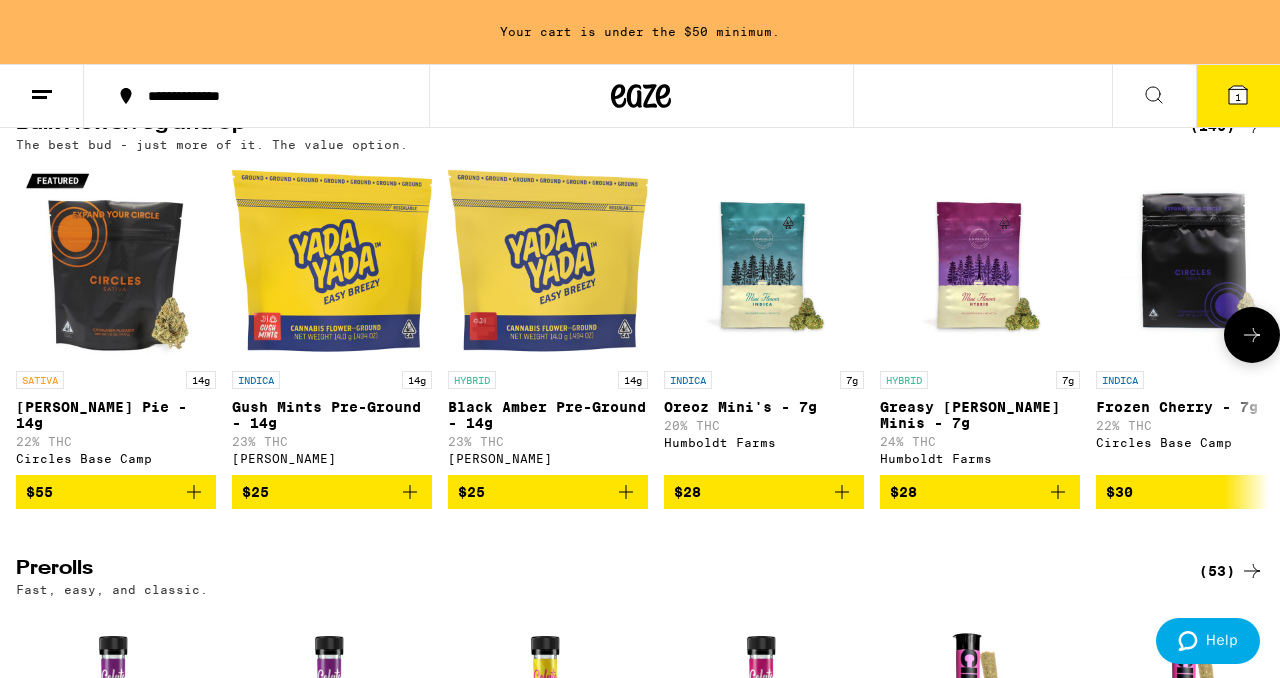 click 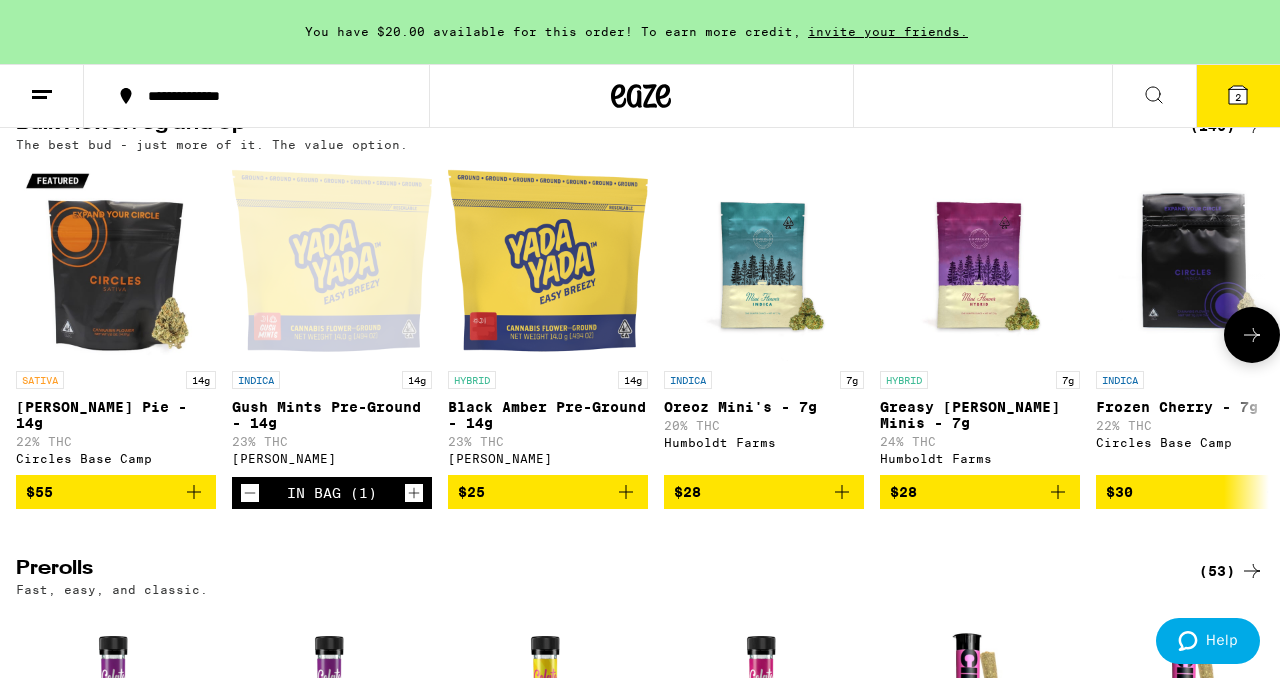 click 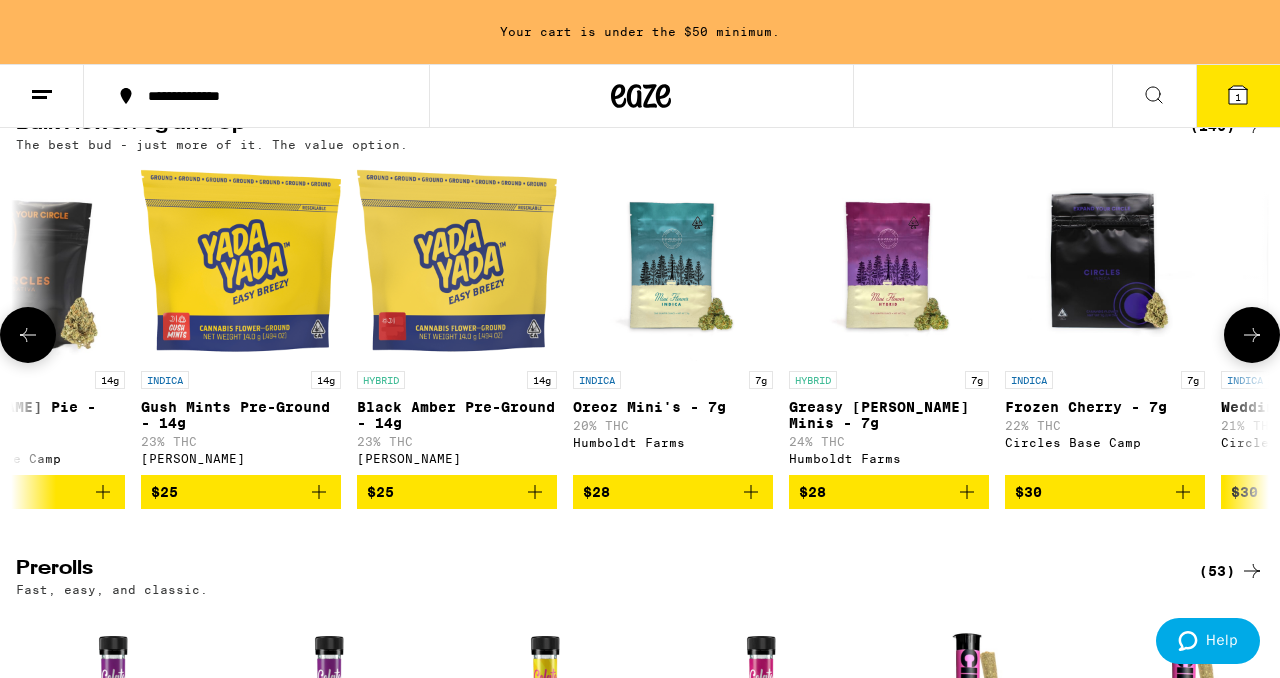 scroll, scrollTop: 0, scrollLeft: 94, axis: horizontal 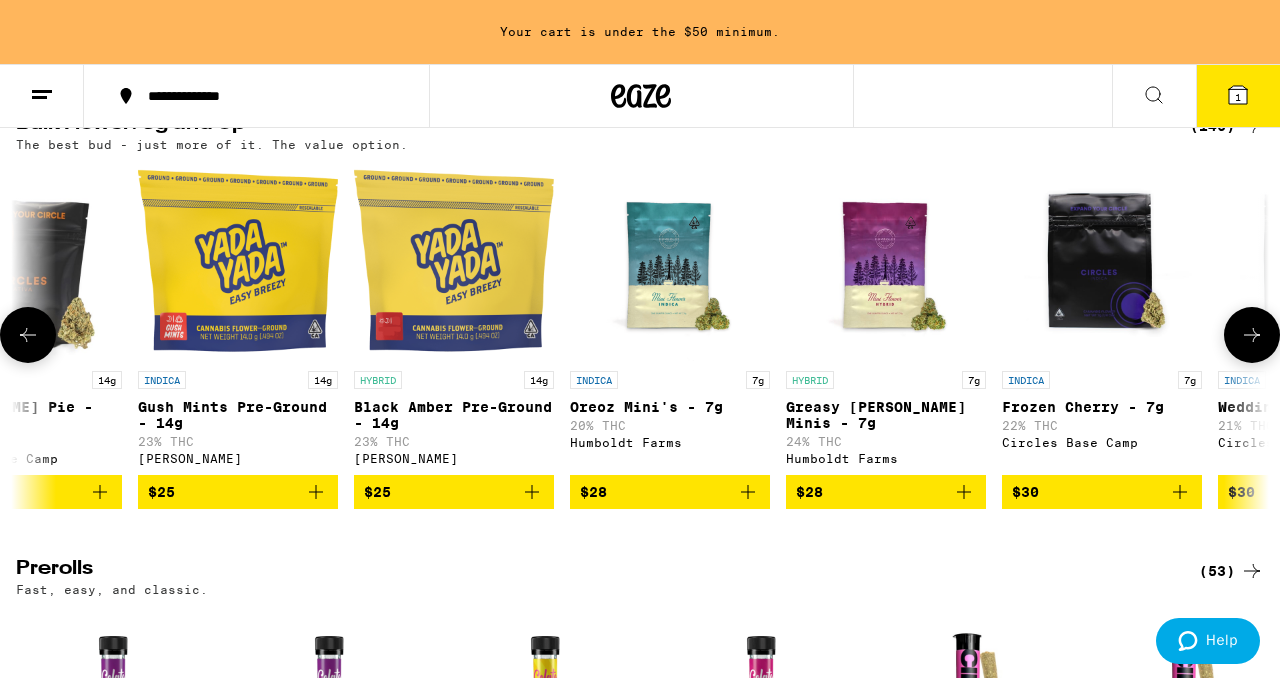 click 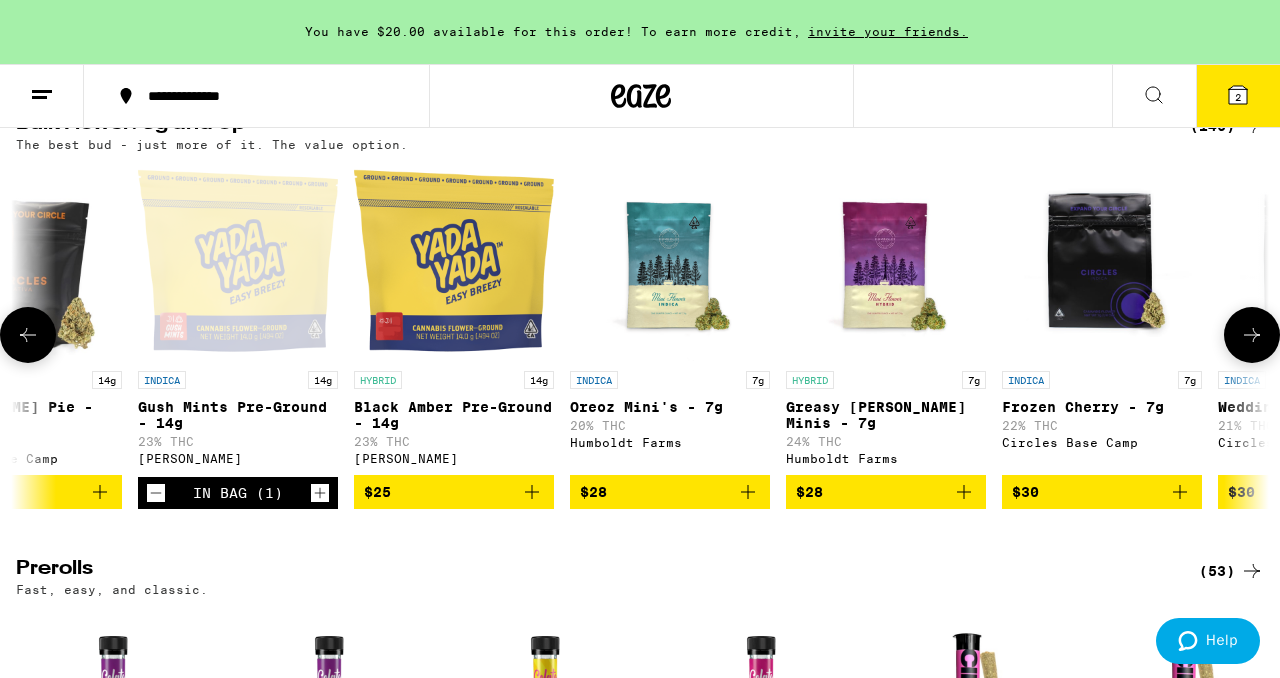 click 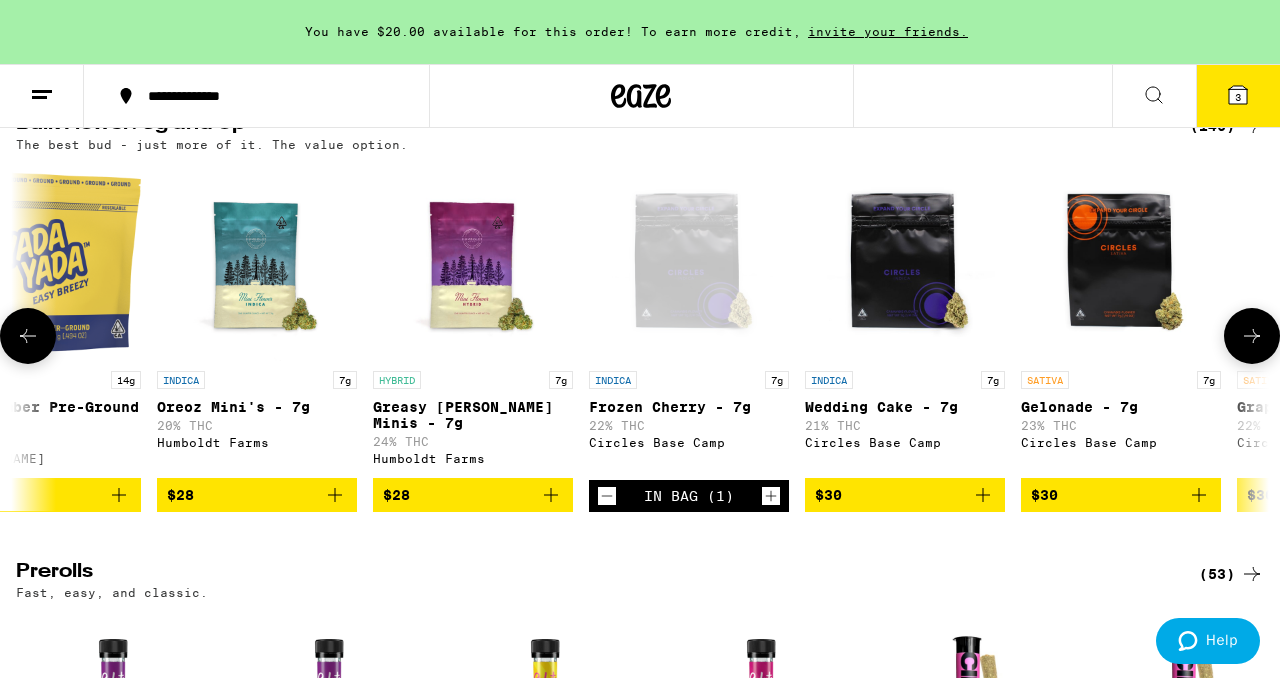scroll, scrollTop: 0, scrollLeft: 684, axis: horizontal 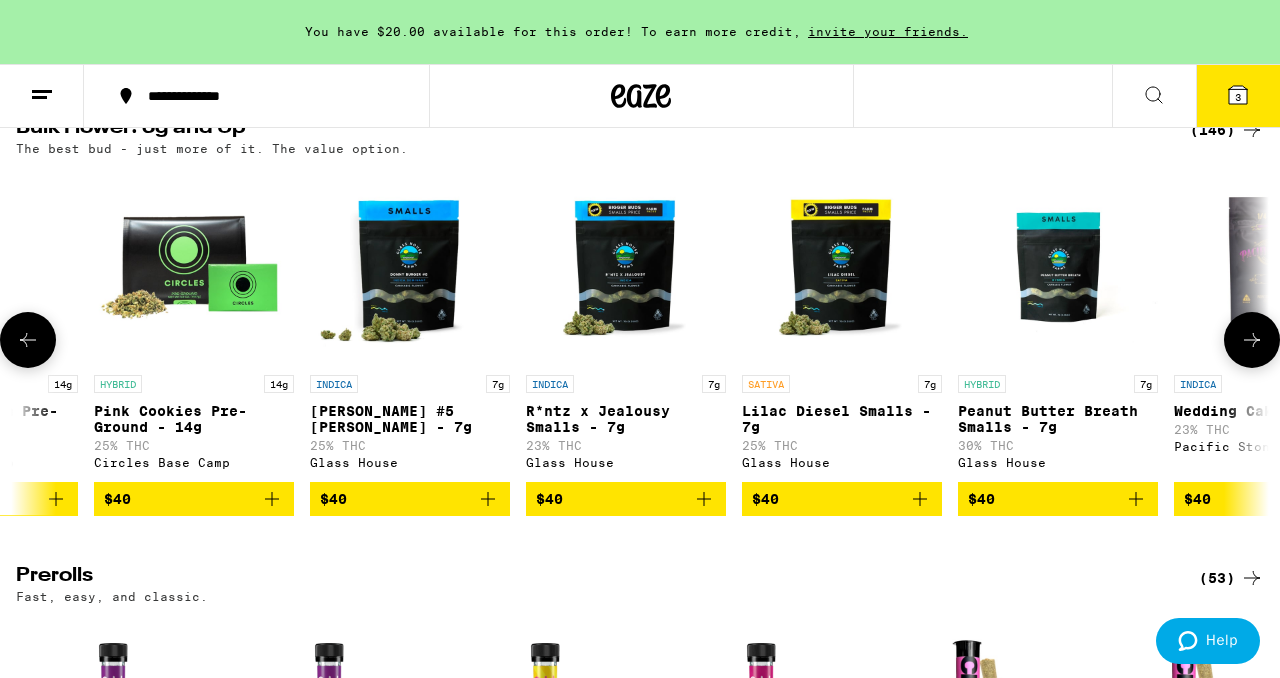 click 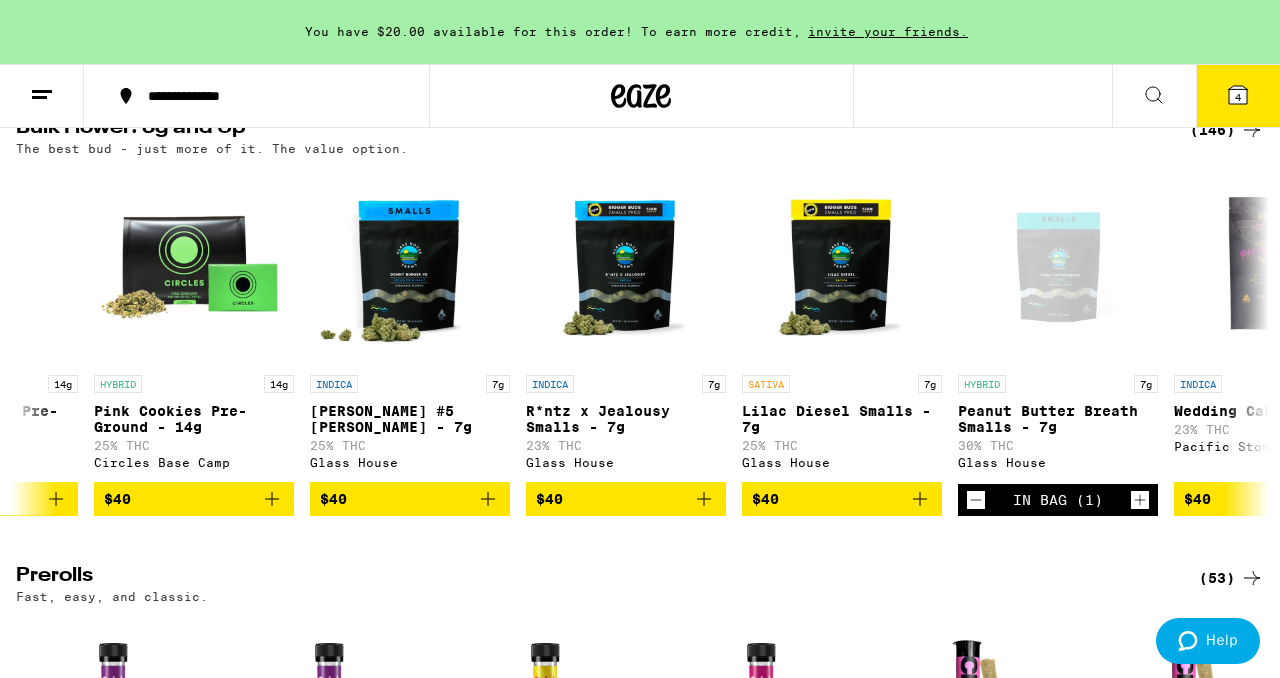 click 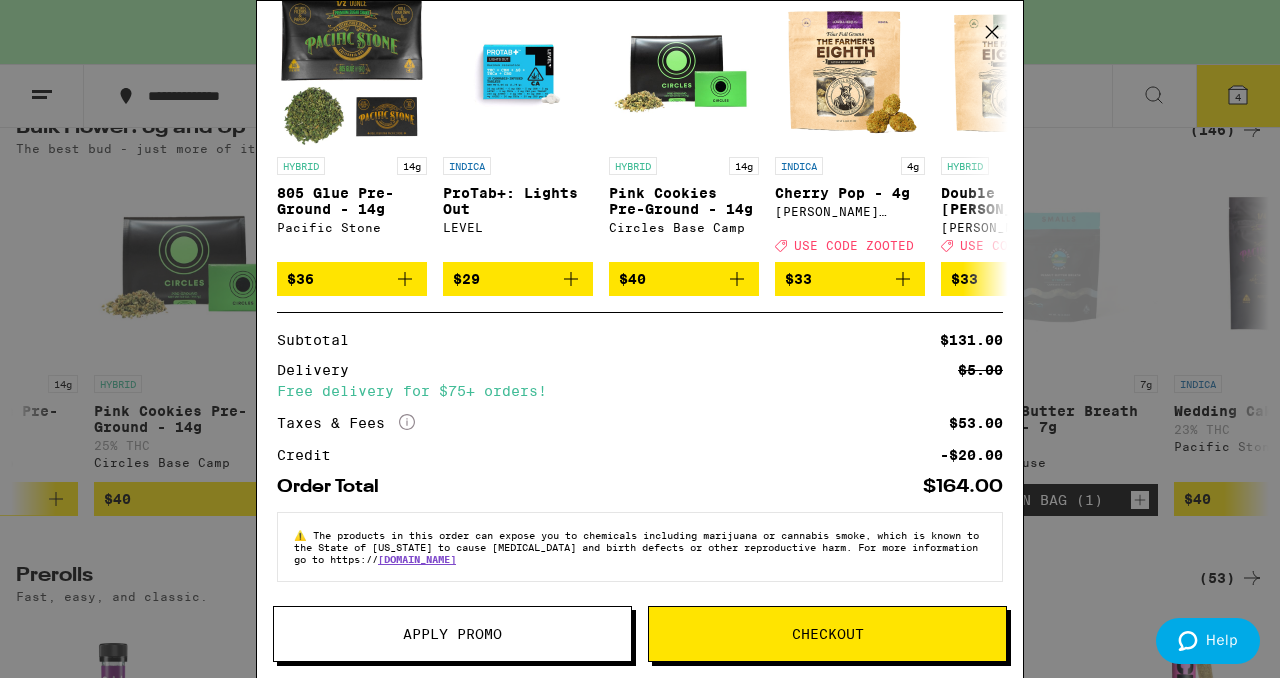 scroll, scrollTop: 0, scrollLeft: 0, axis: both 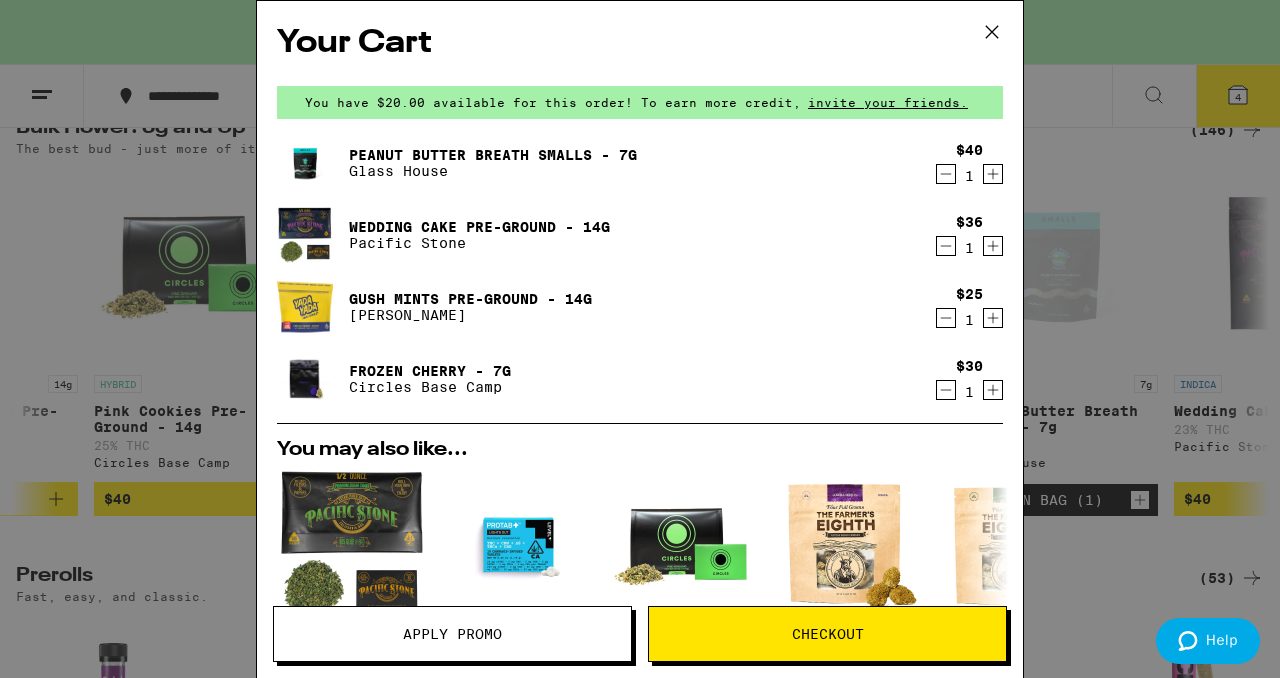 click 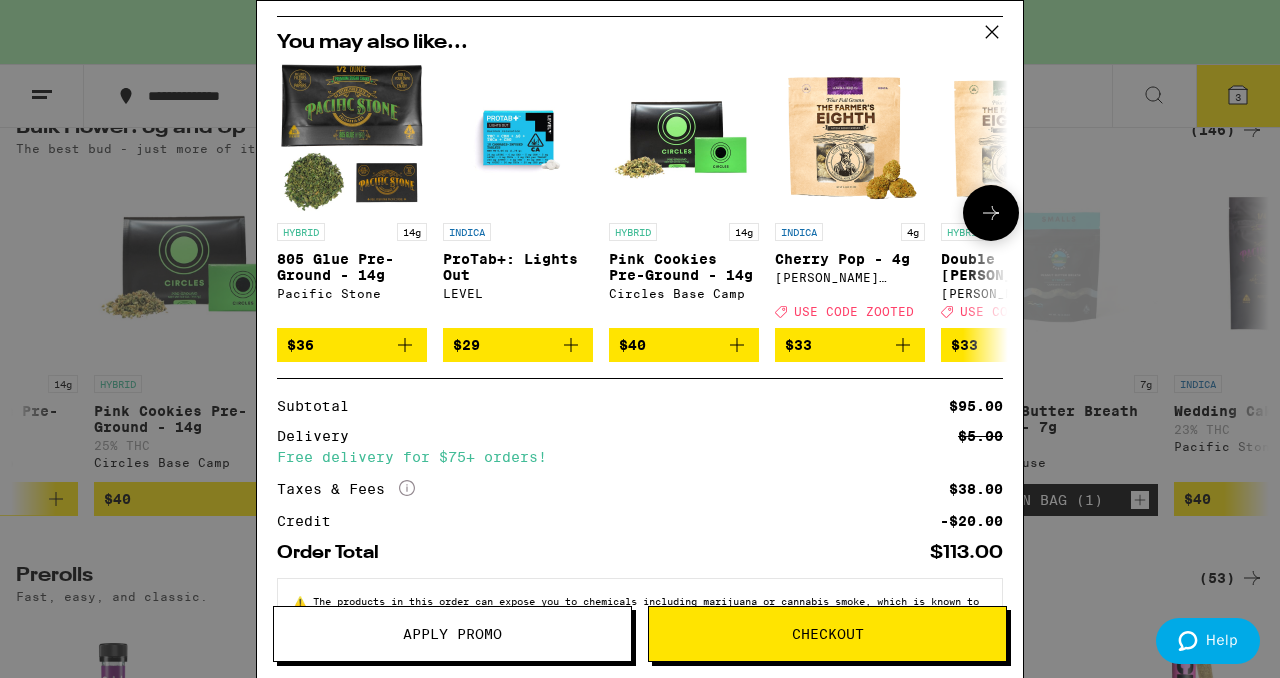 scroll, scrollTop: 415, scrollLeft: 0, axis: vertical 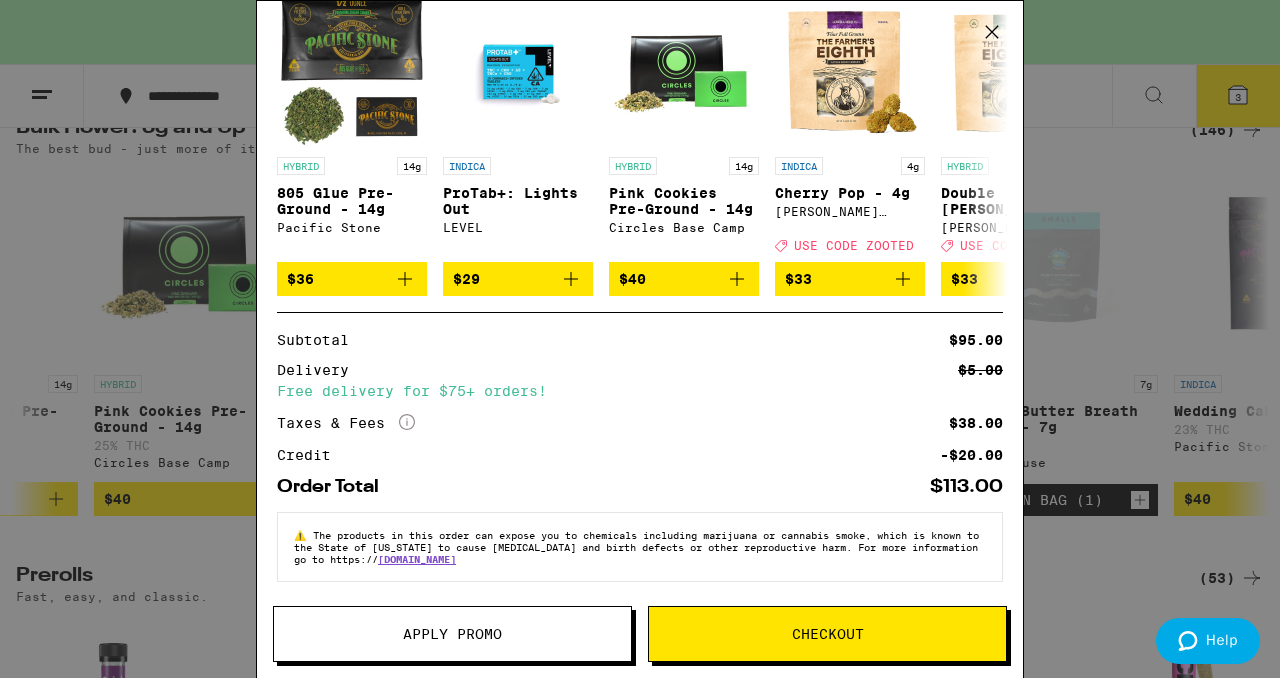 click on "Checkout" at bounding box center [828, 634] 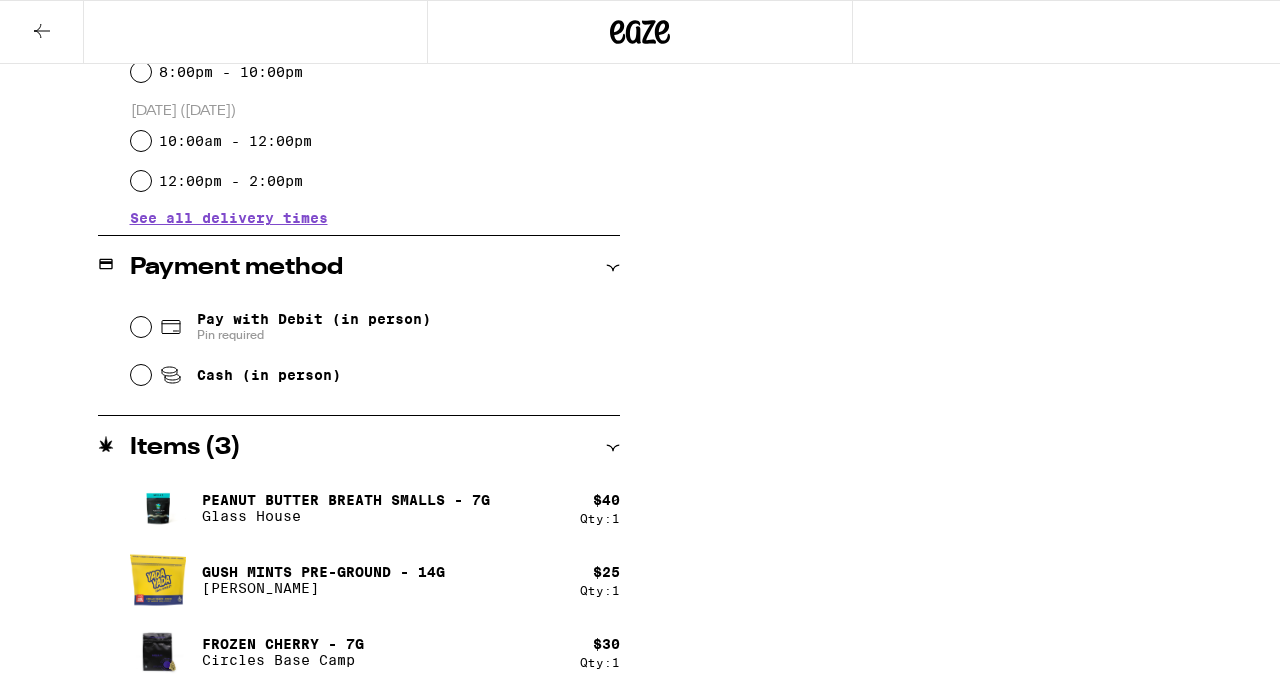 scroll, scrollTop: 0, scrollLeft: 0, axis: both 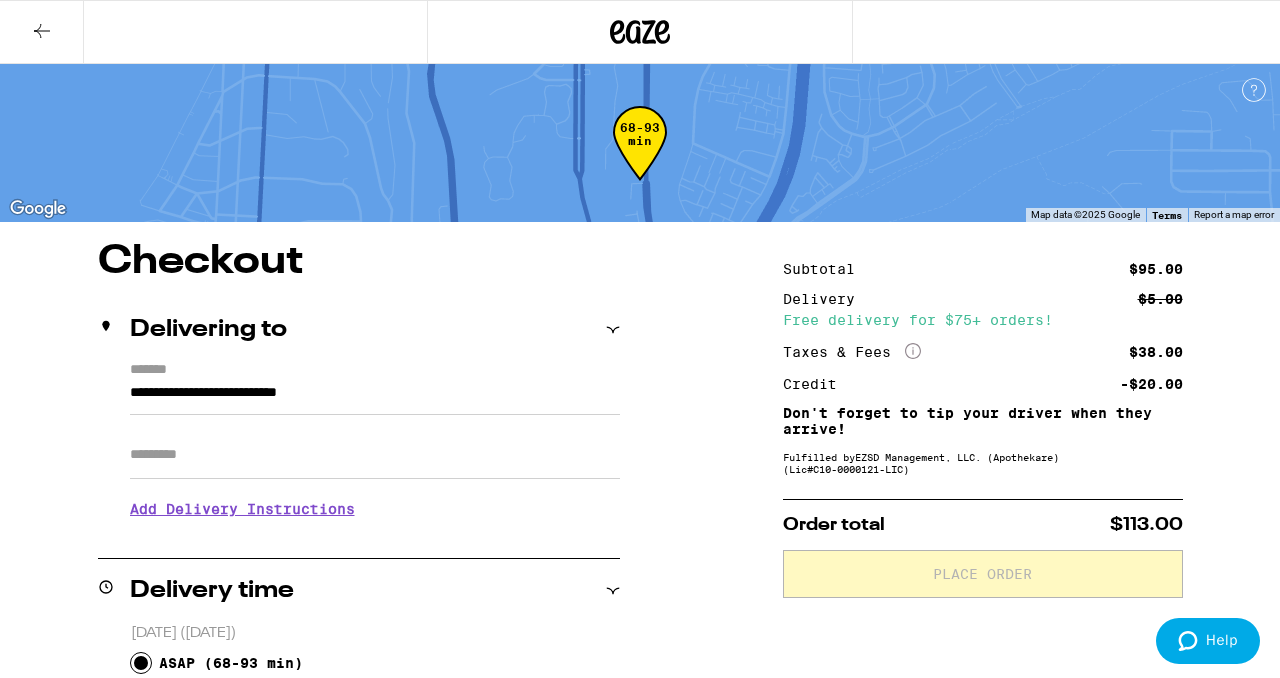 click on "Apt/Suite" at bounding box center (375, 455) 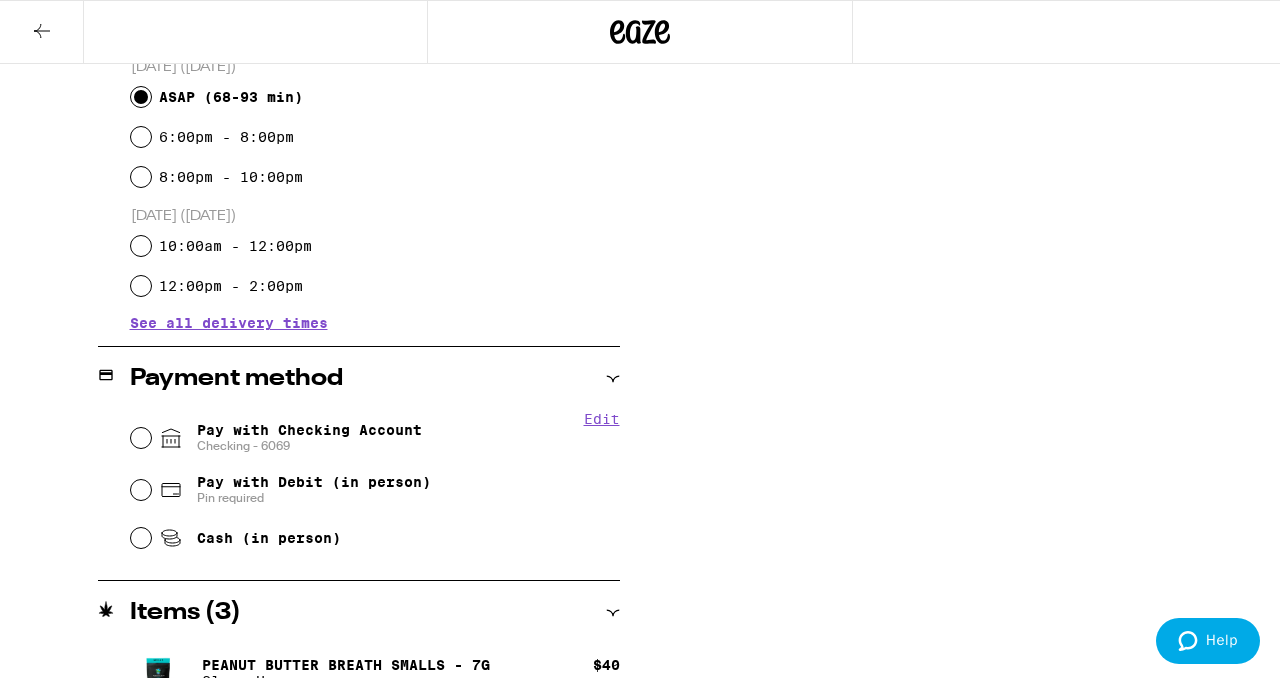 scroll, scrollTop: 611, scrollLeft: 0, axis: vertical 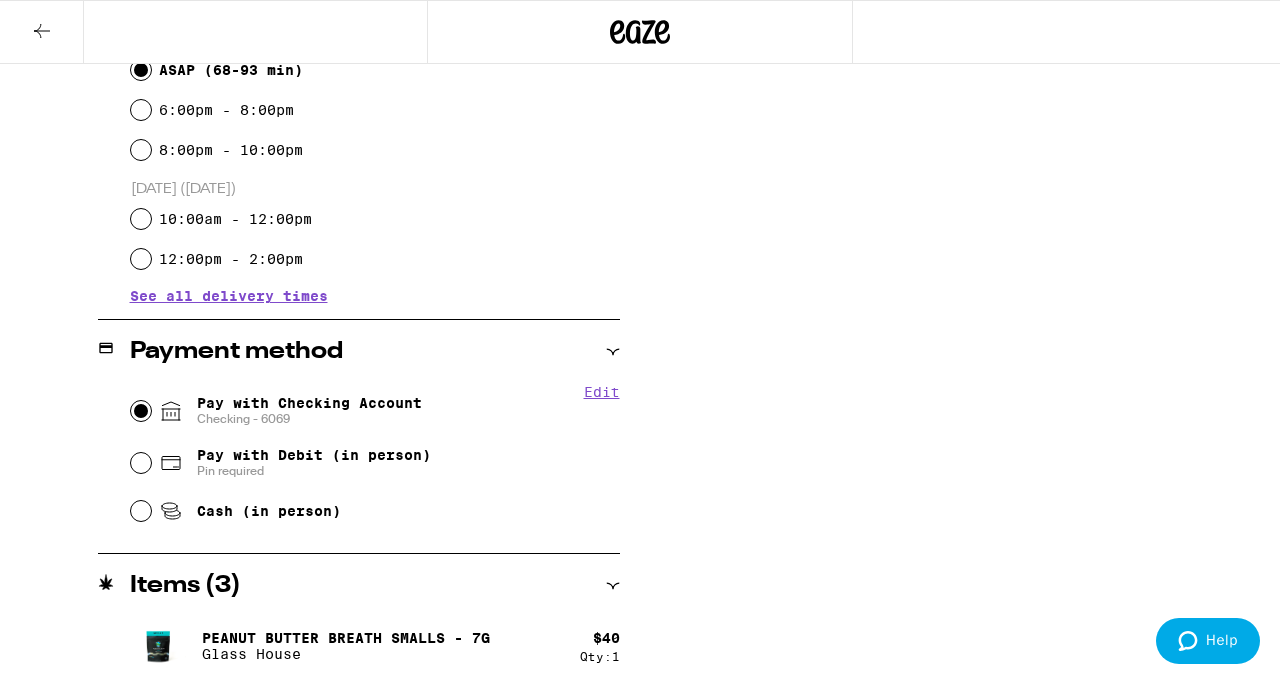 click on "Pay with Checking Account Checking - 6069" at bounding box center [141, 411] 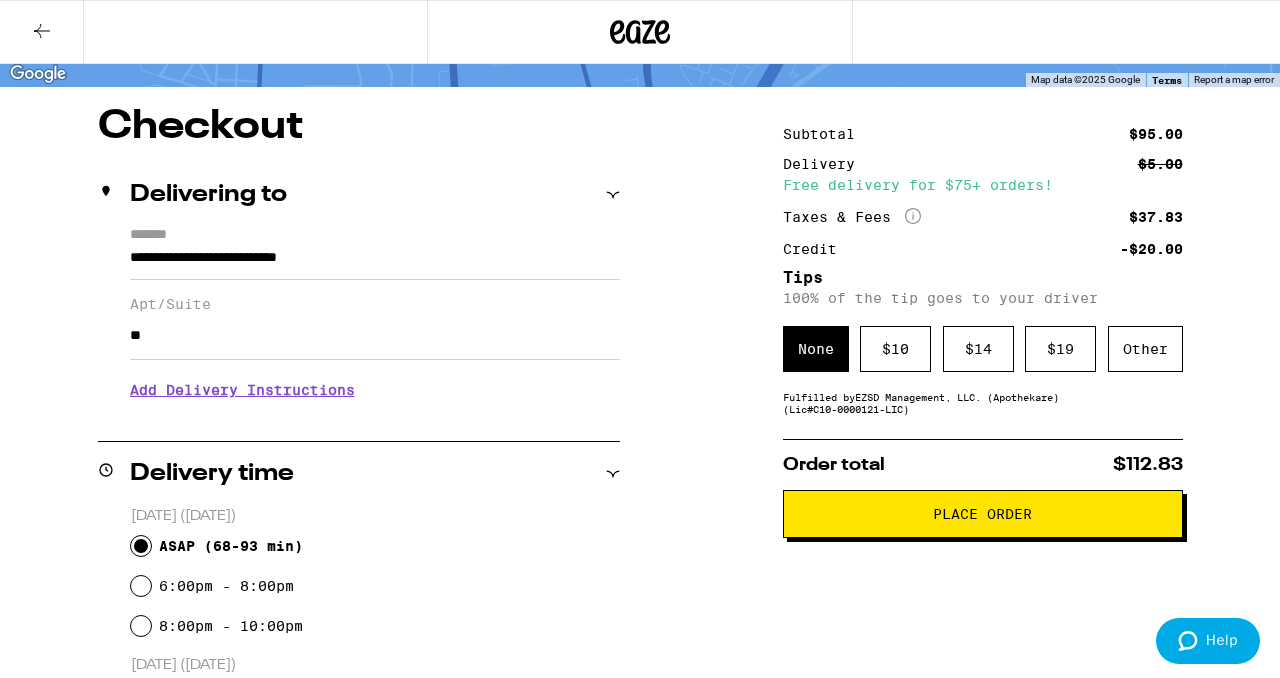 scroll, scrollTop: 158, scrollLeft: 0, axis: vertical 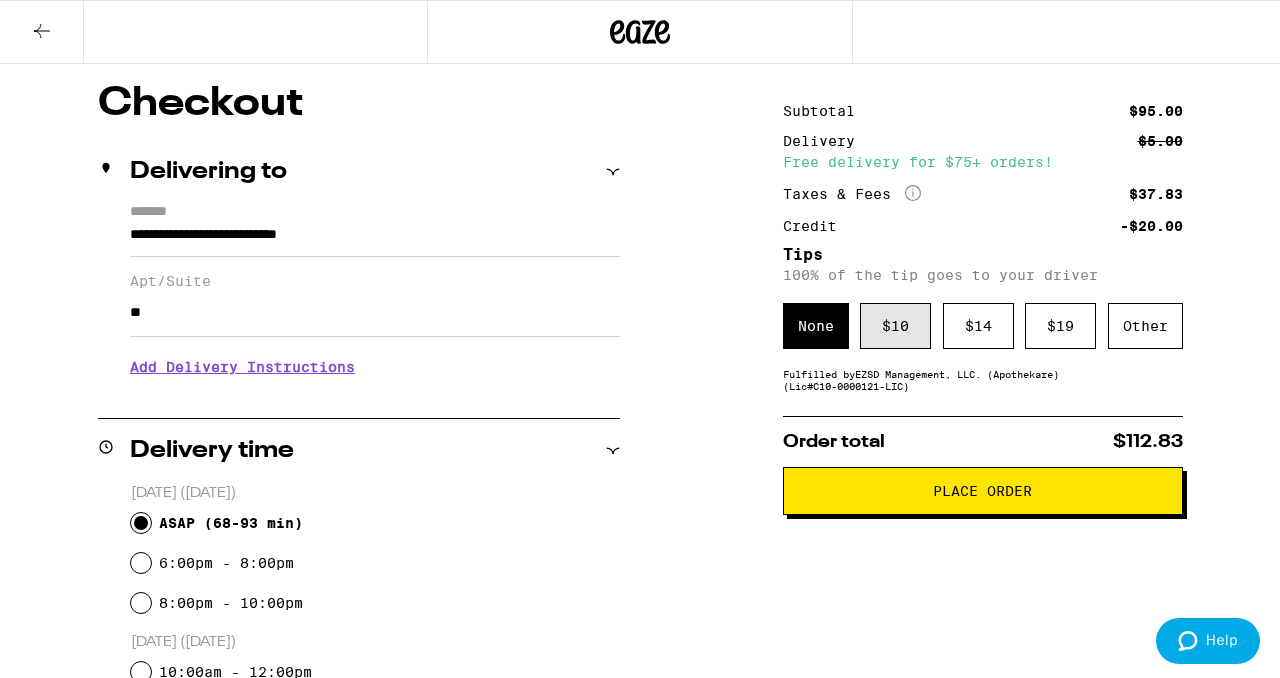 click on "$ 10" at bounding box center (895, 326) 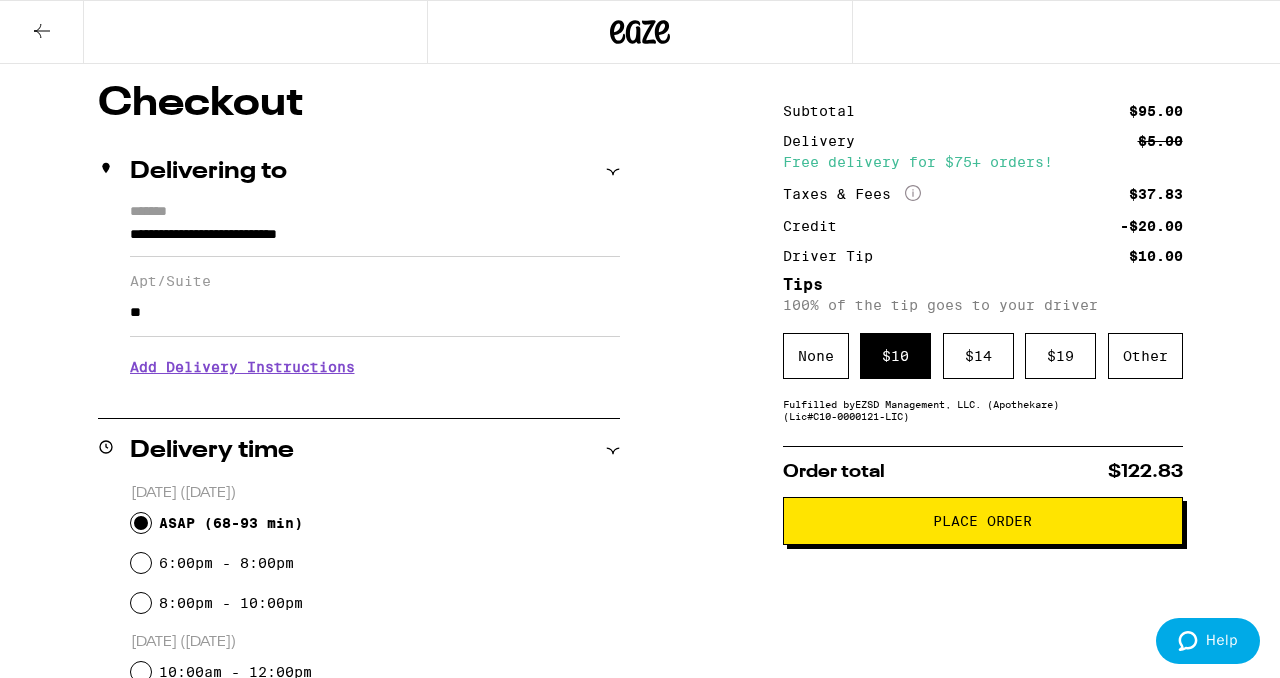 click on "Place Order" at bounding box center [983, 521] 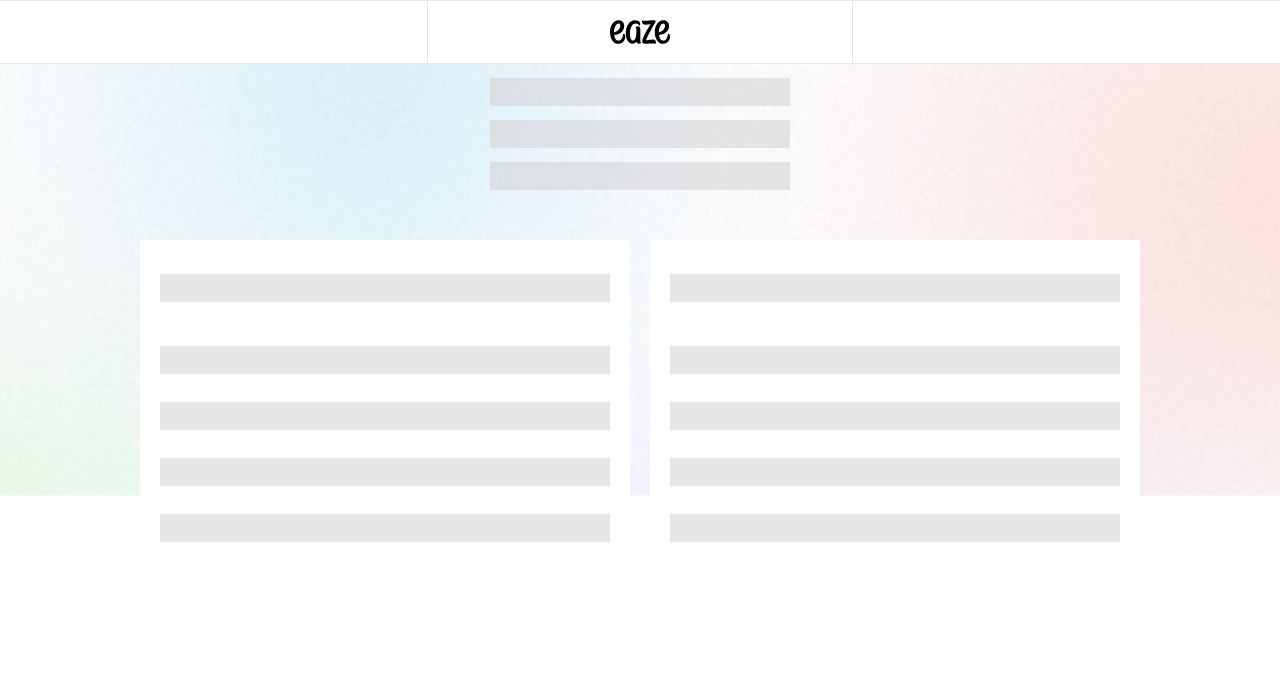 scroll, scrollTop: 0, scrollLeft: 0, axis: both 